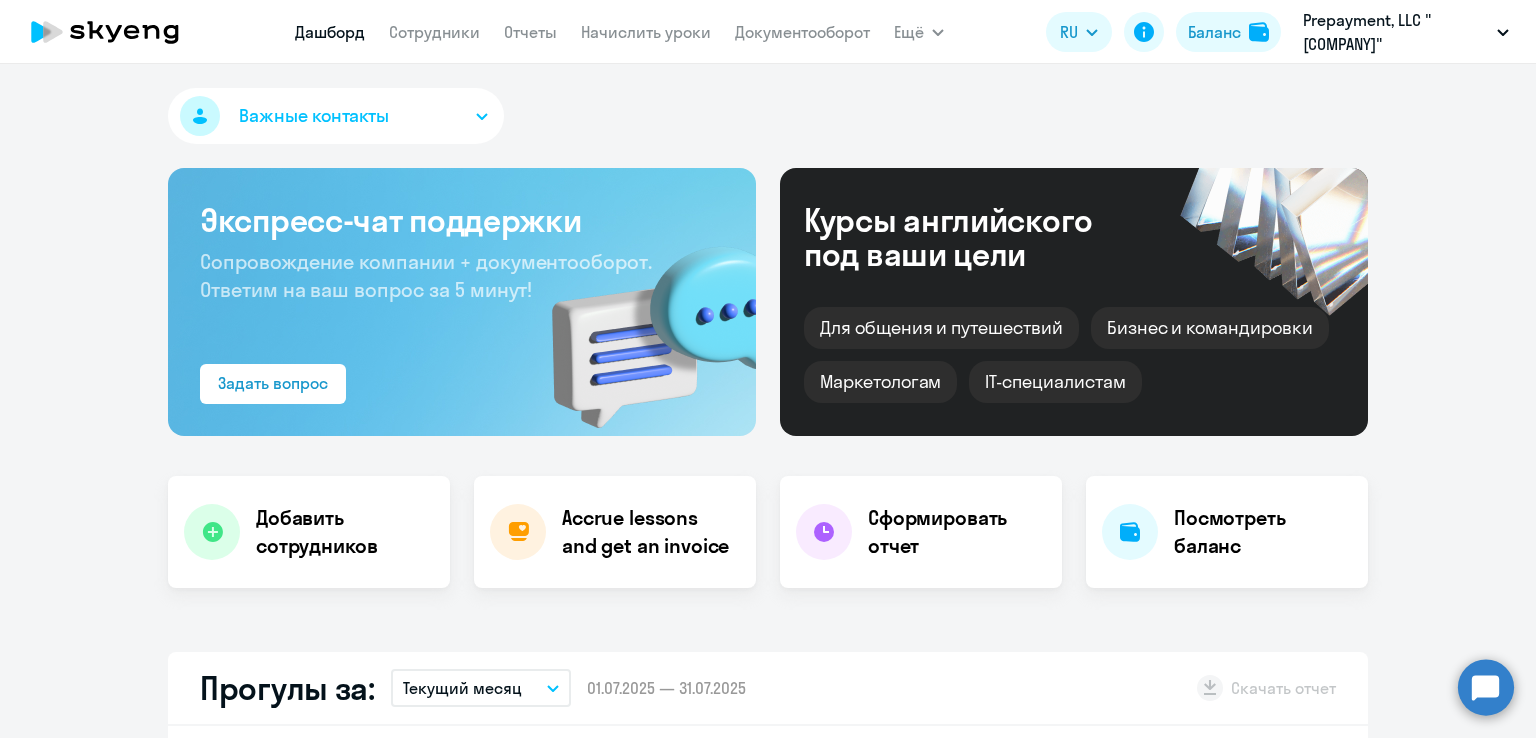 scroll, scrollTop: 0, scrollLeft: 0, axis: both 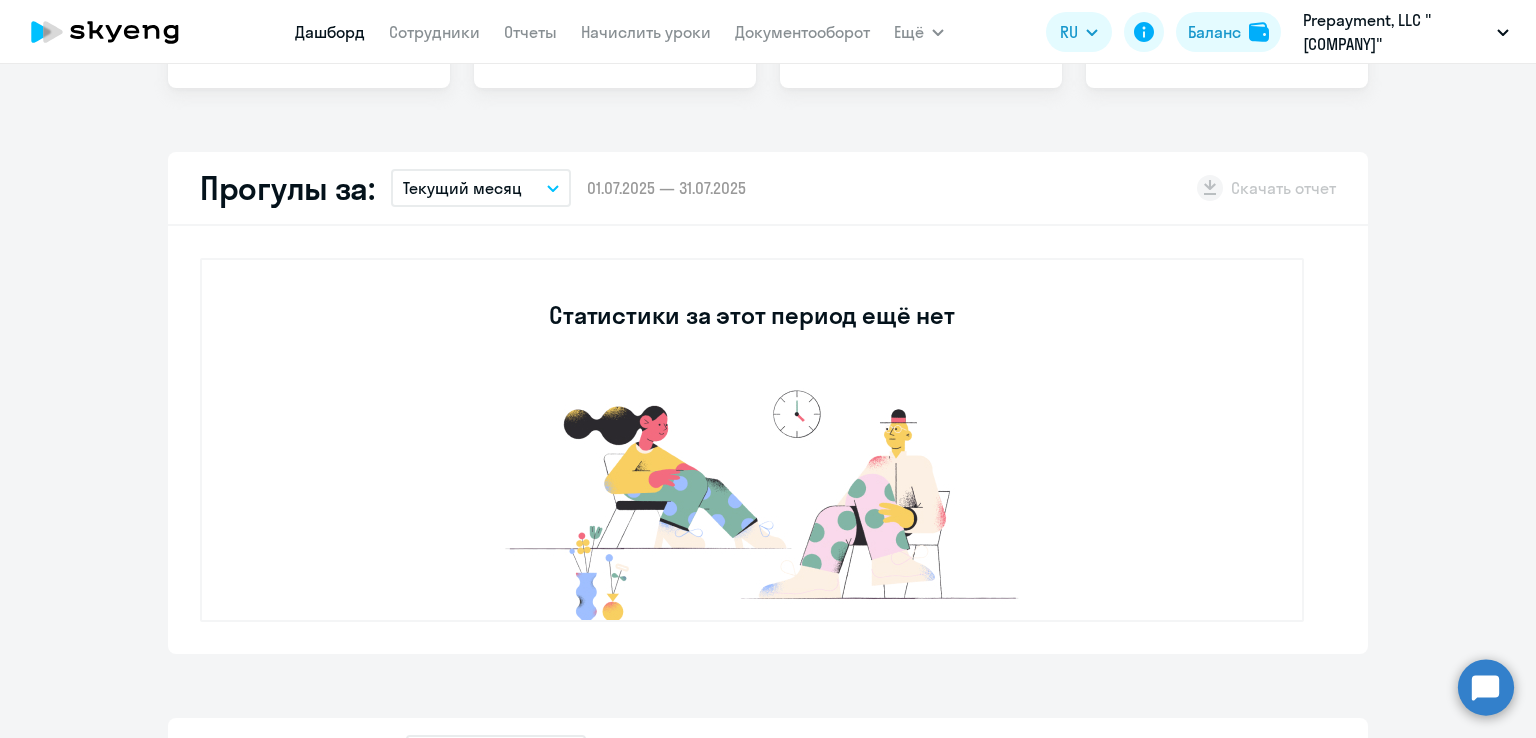 click on "Текущий месяц" at bounding box center (462, 188) 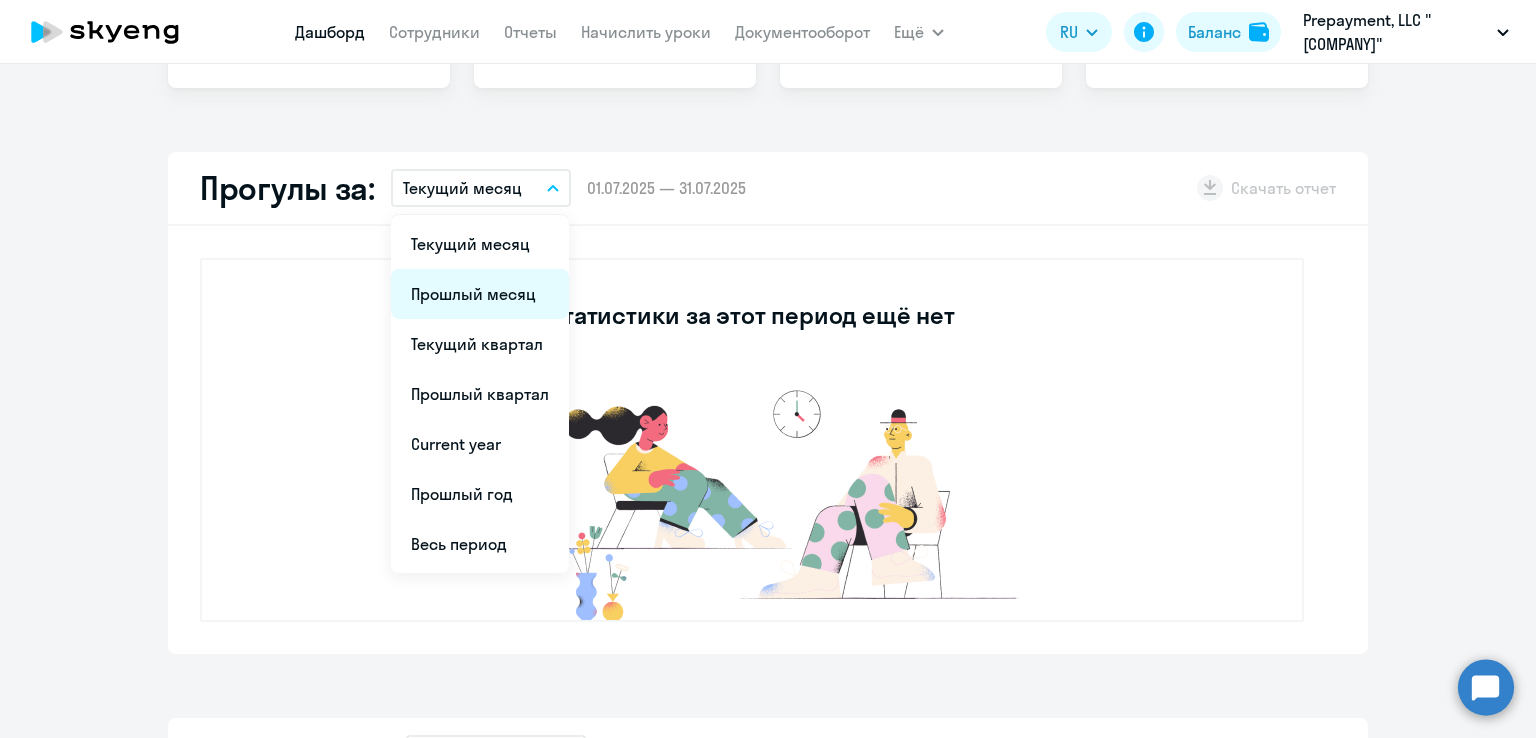 click on "Прошлый месяц" at bounding box center (480, 294) 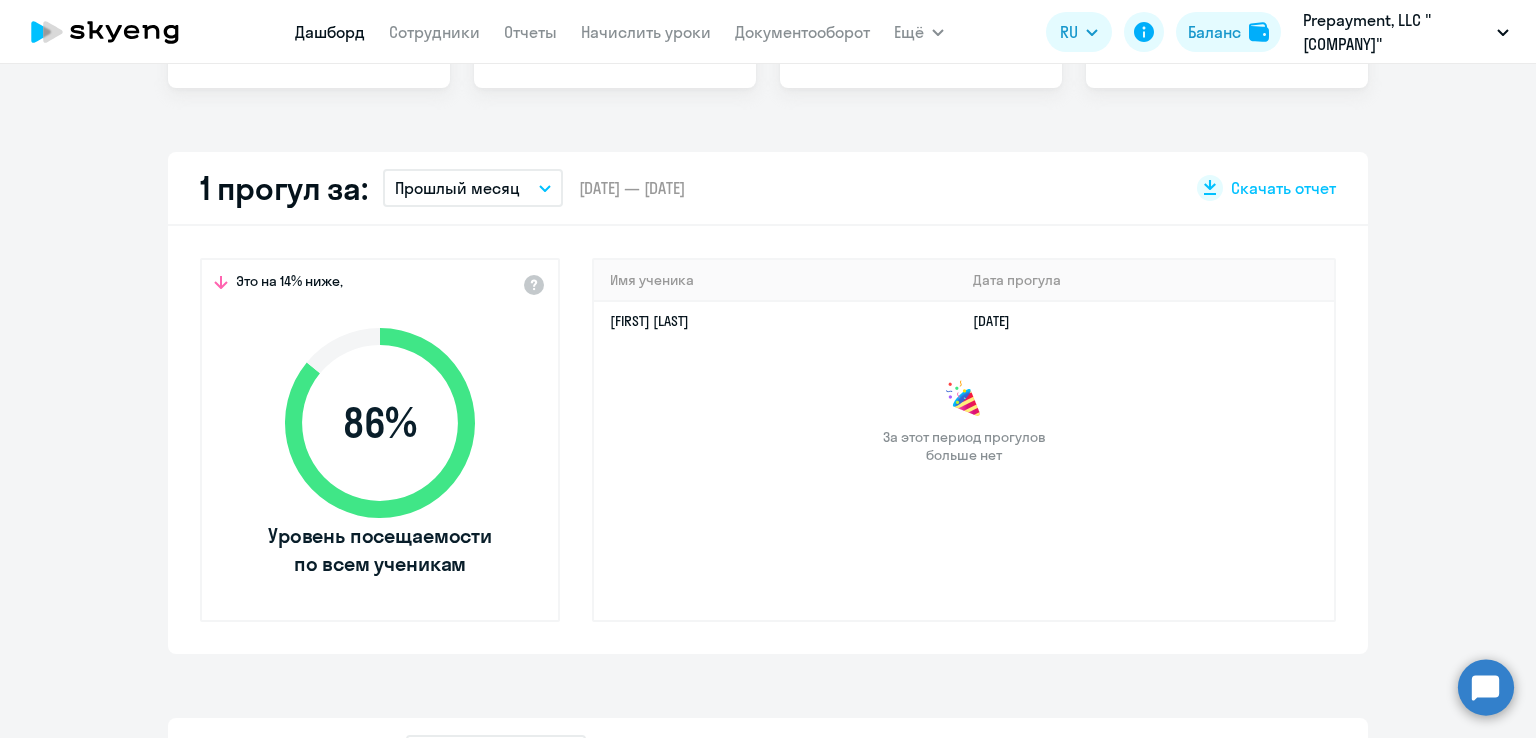 click on "Прошлый месяц" at bounding box center [473, 188] 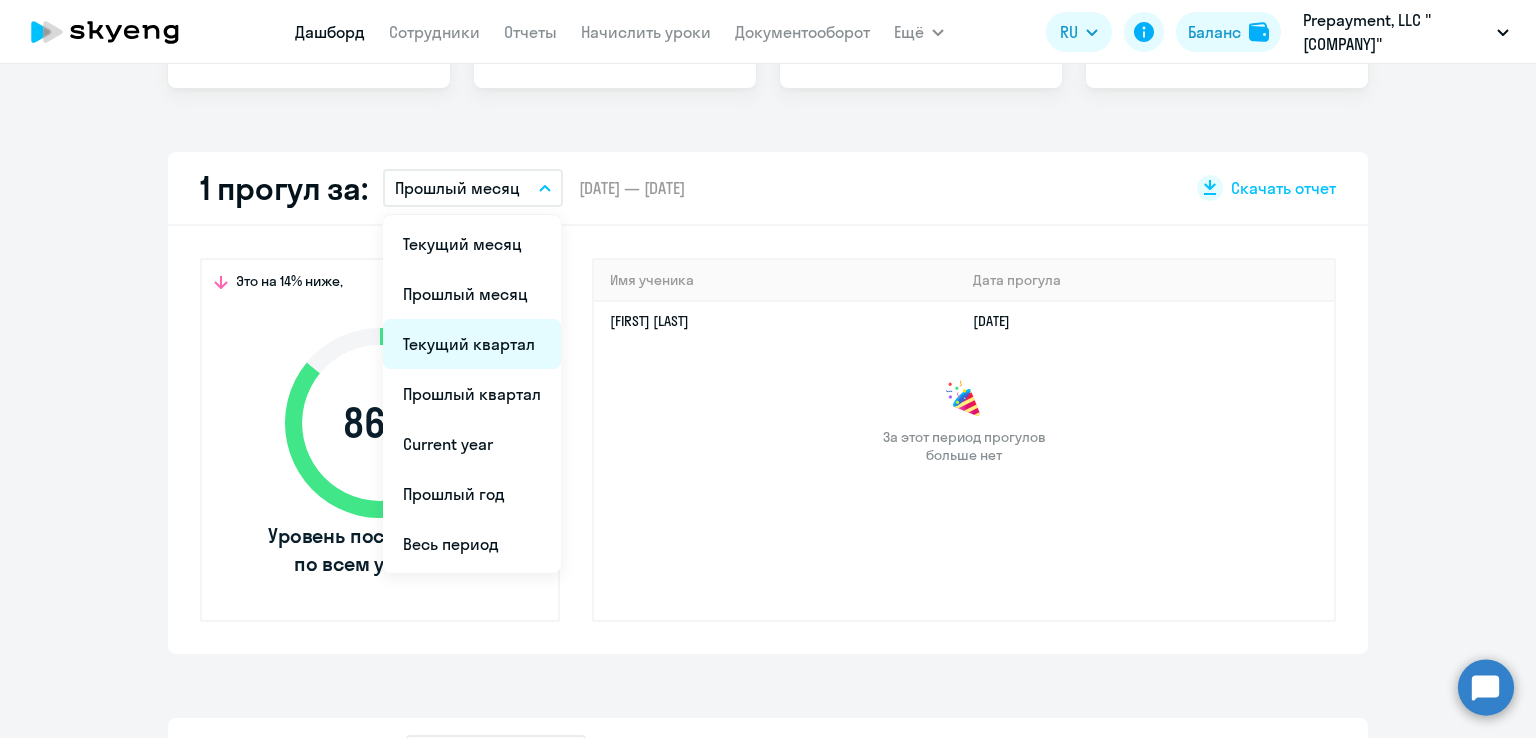 click on "Текущий квартал" at bounding box center [472, 344] 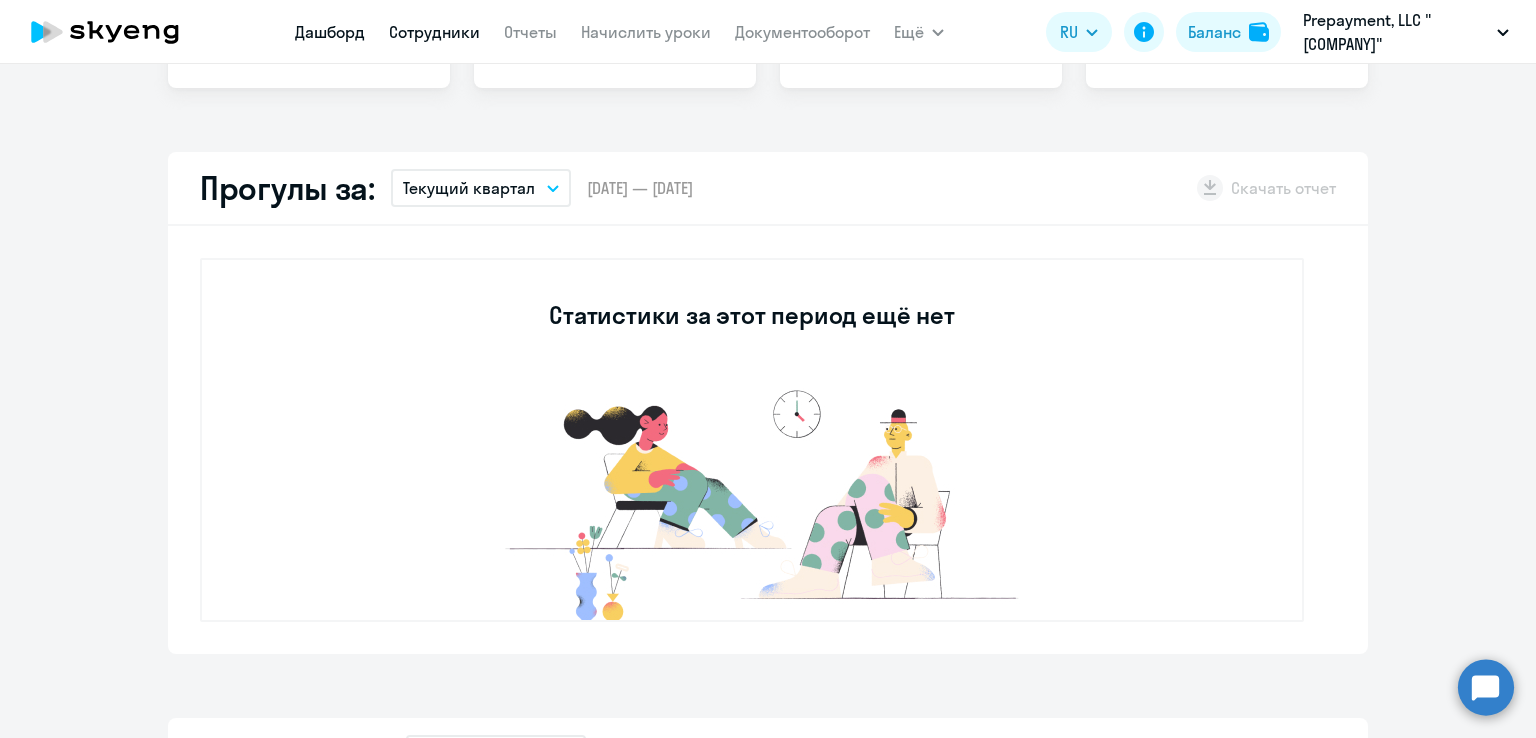 click on "Сотрудники" at bounding box center (434, 32) 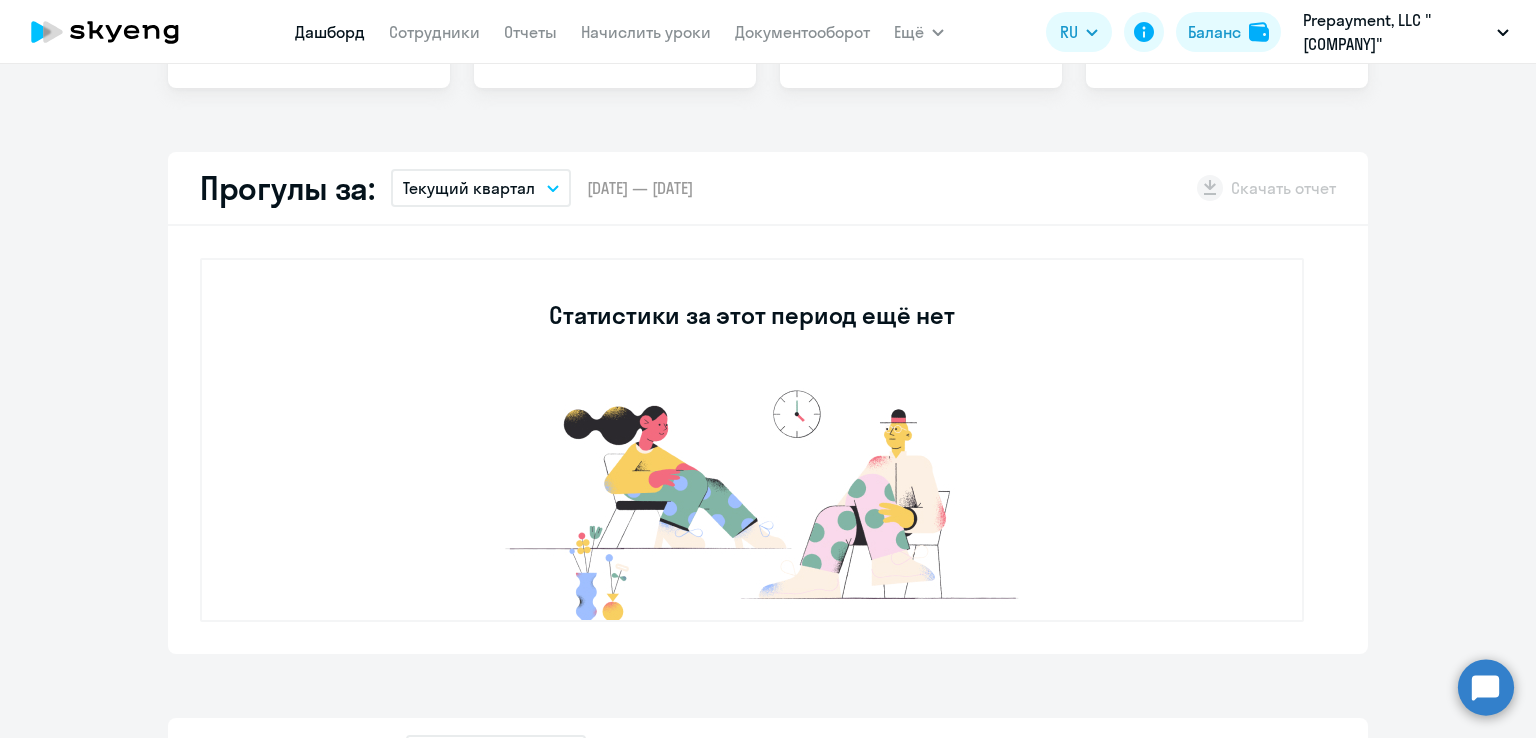 scroll, scrollTop: 0, scrollLeft: 0, axis: both 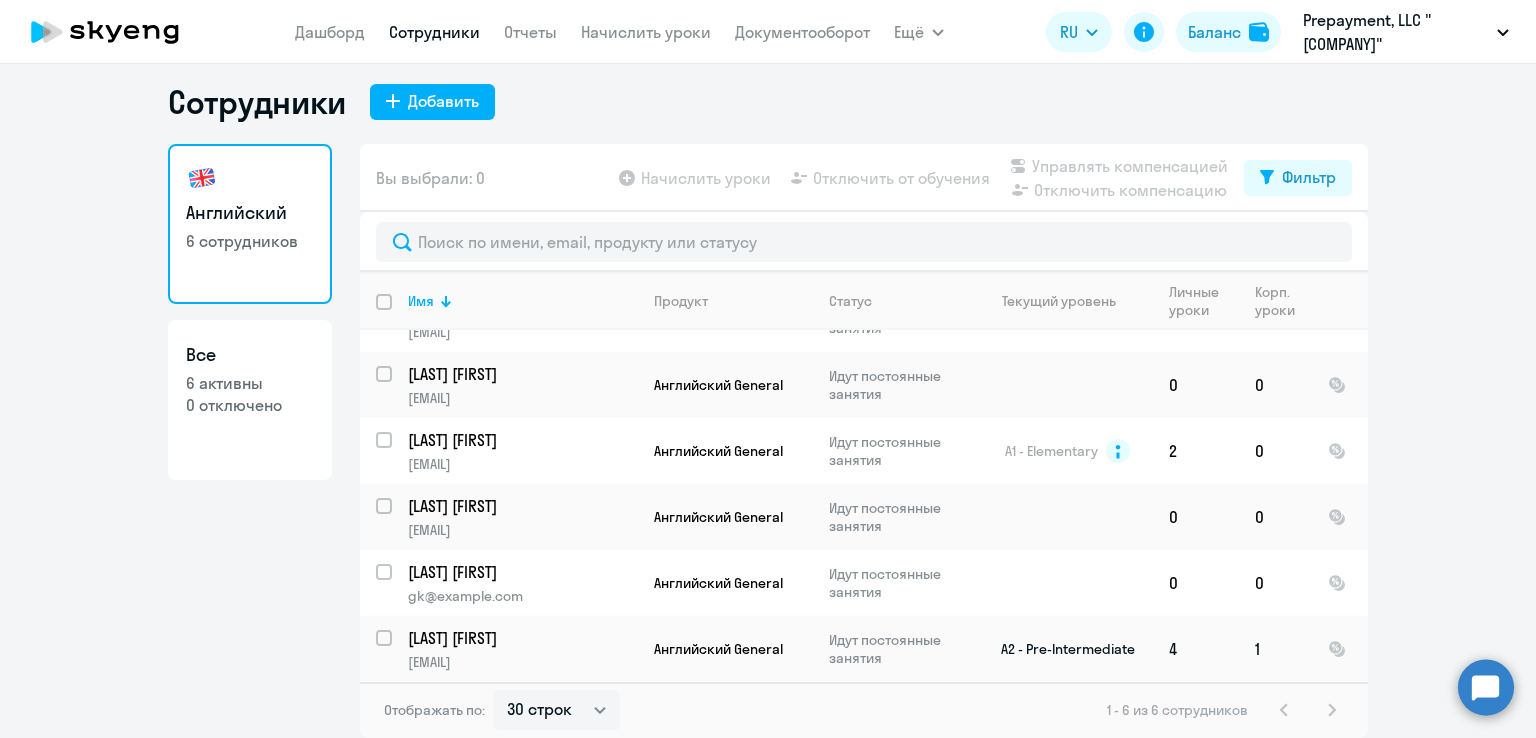 click on "[LAST] [FIRST]" at bounding box center [521, 638] 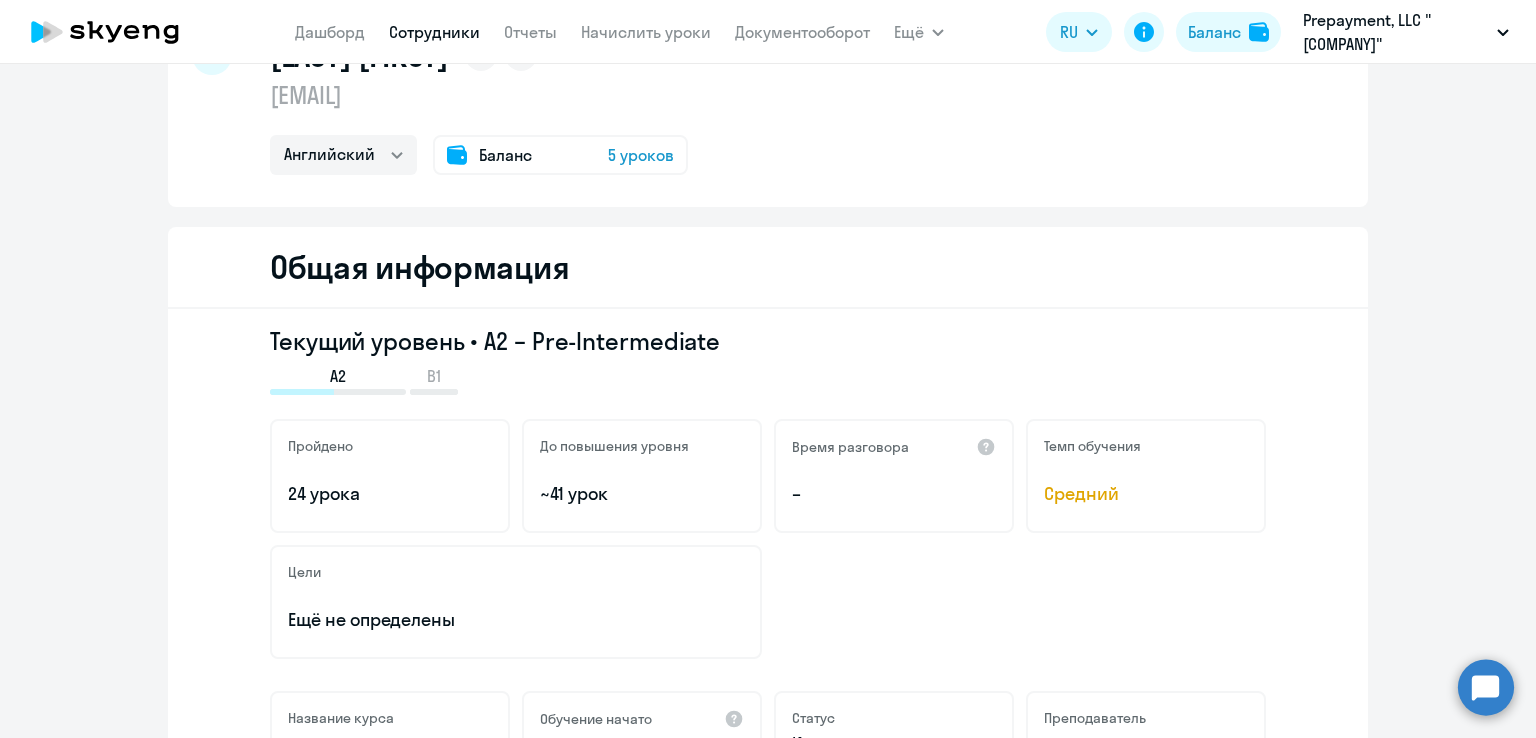 scroll, scrollTop: 0, scrollLeft: 0, axis: both 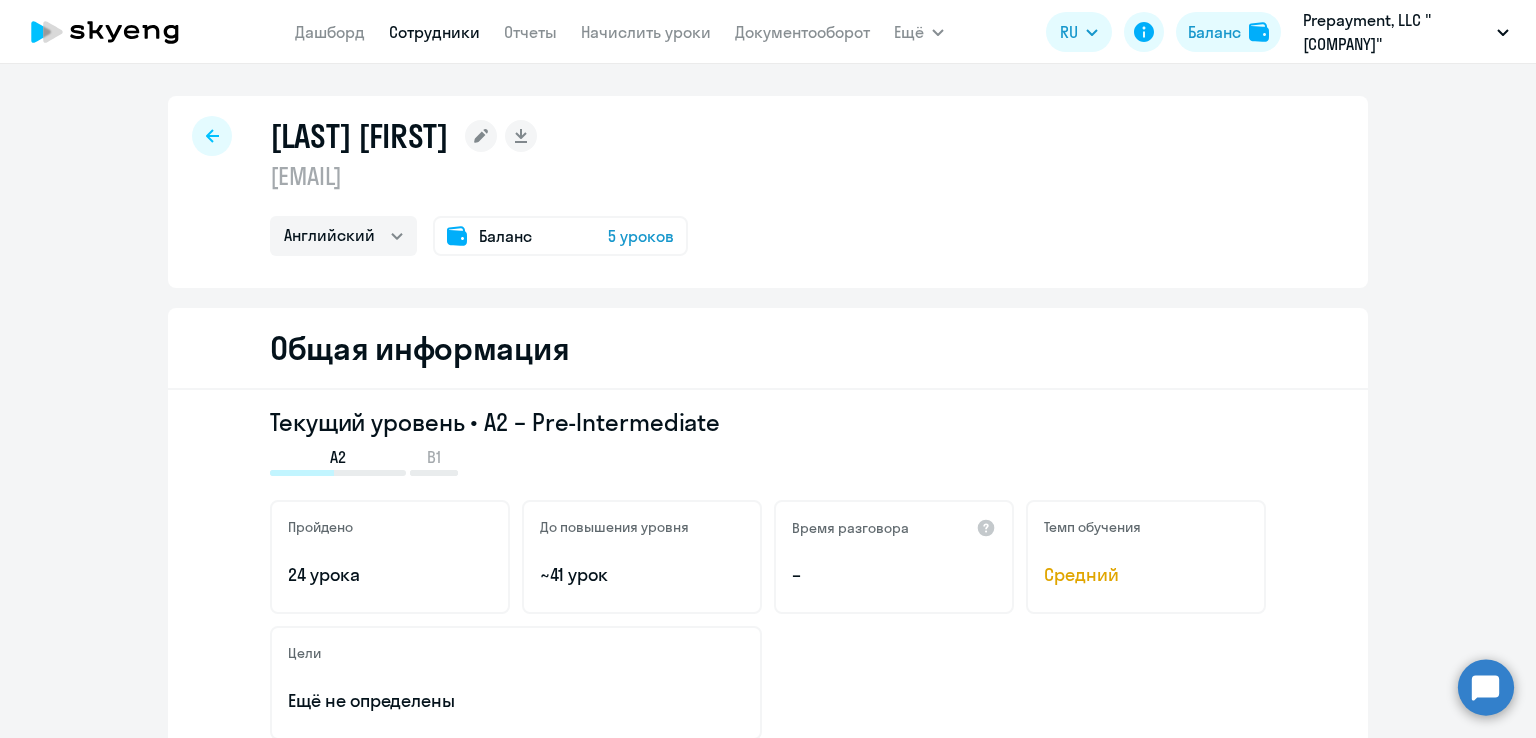 click at bounding box center [212, 136] 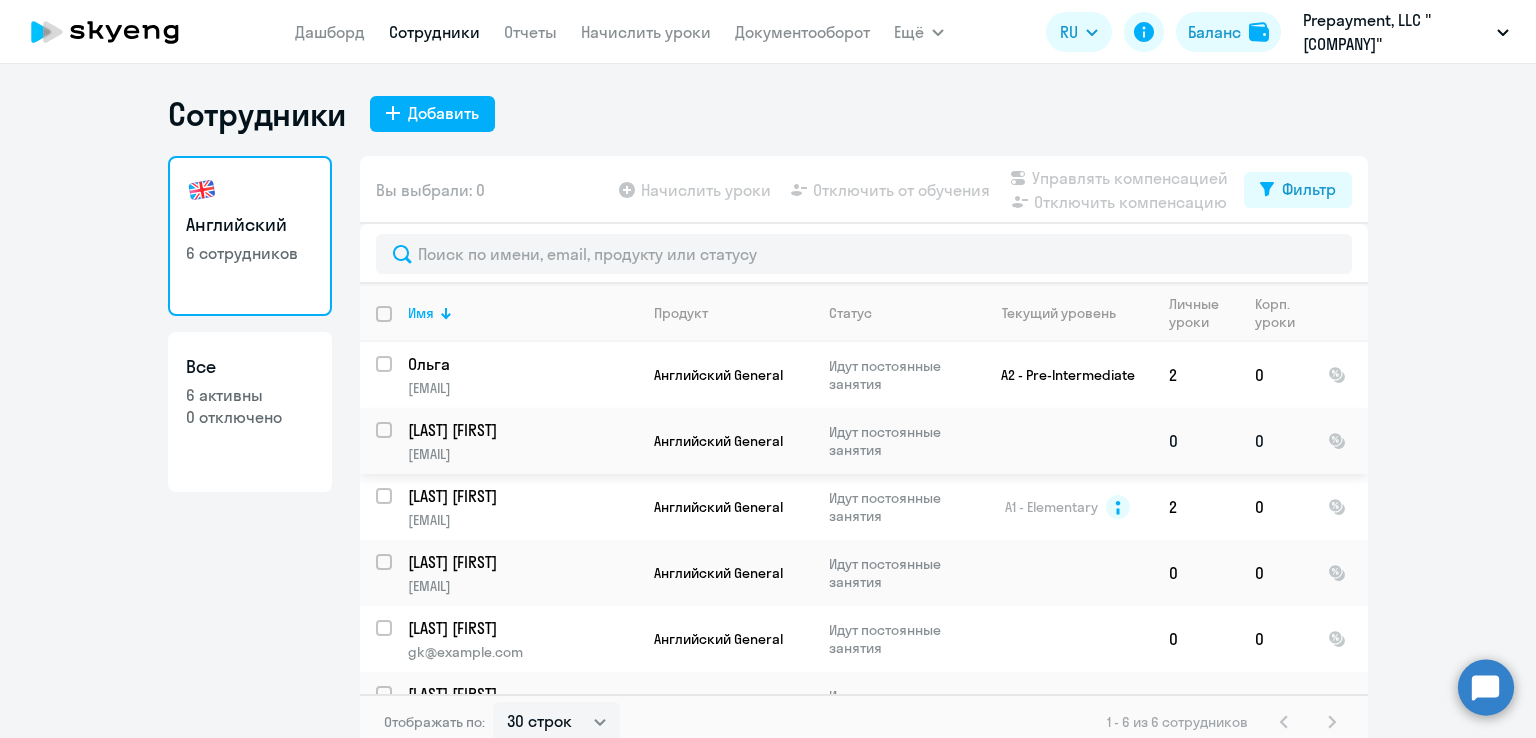scroll, scrollTop: 0, scrollLeft: 0, axis: both 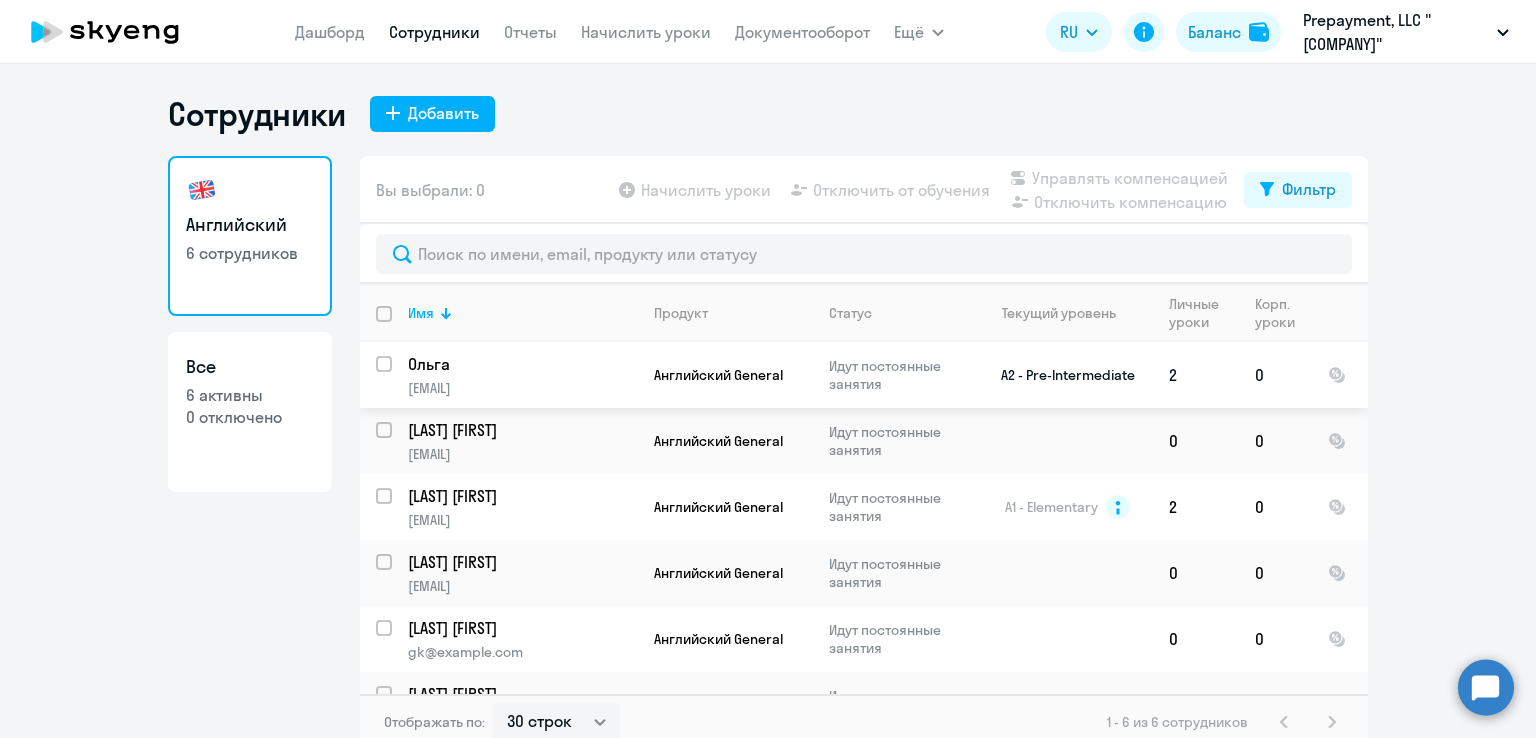 click on "[EMAIL]" at bounding box center (522, 388) 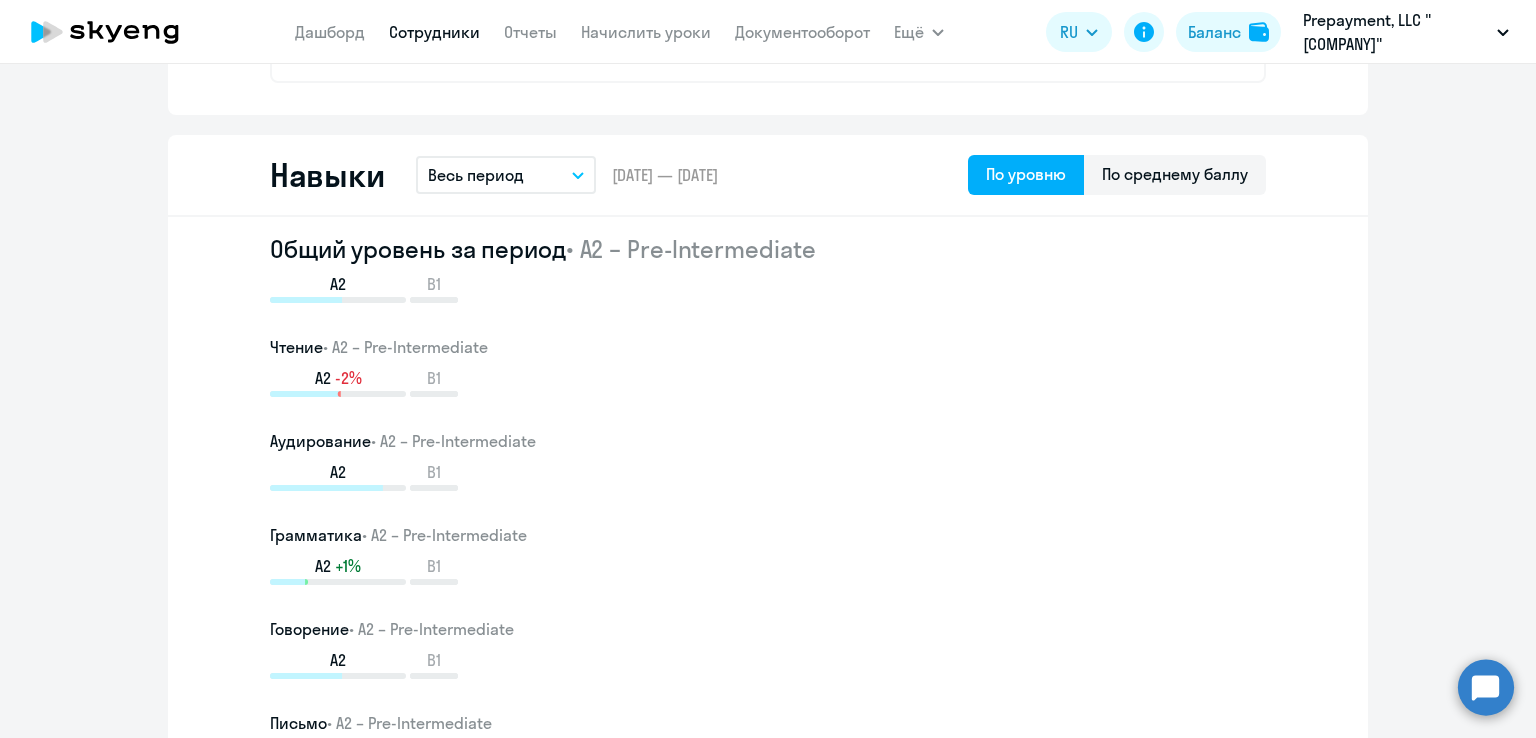 scroll, scrollTop: 900, scrollLeft: 0, axis: vertical 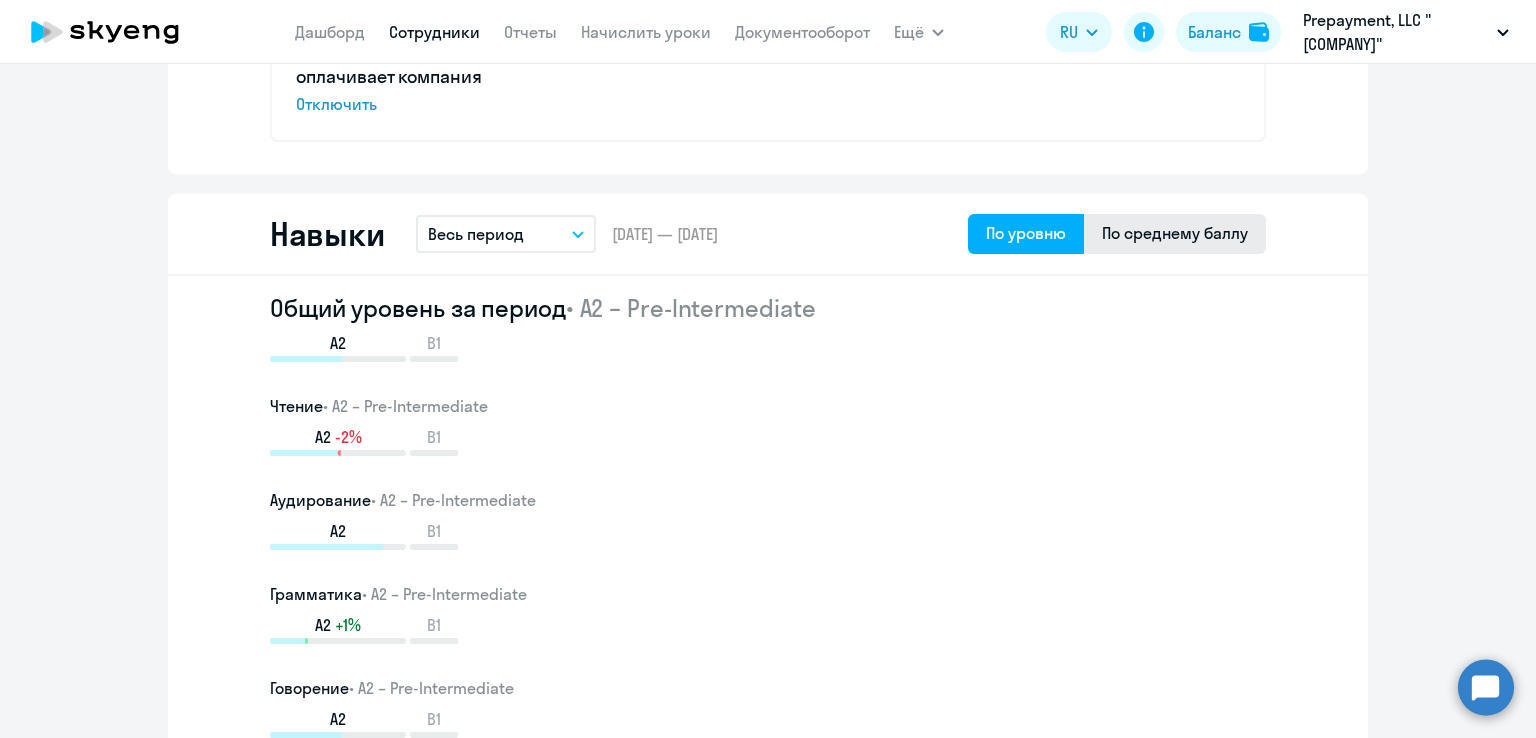 click on "По среднему баллу" at bounding box center (1026, 233) 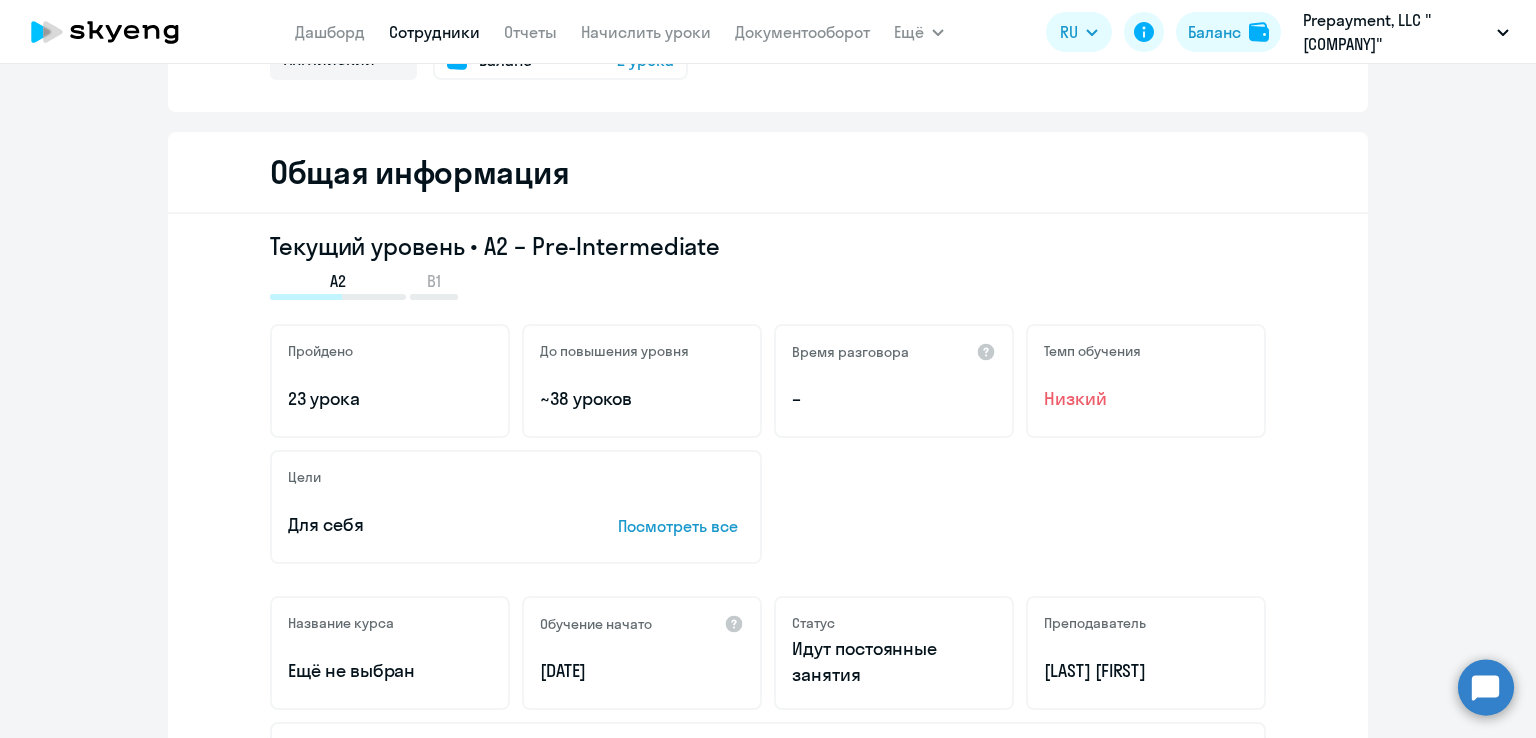 scroll, scrollTop: 0, scrollLeft: 0, axis: both 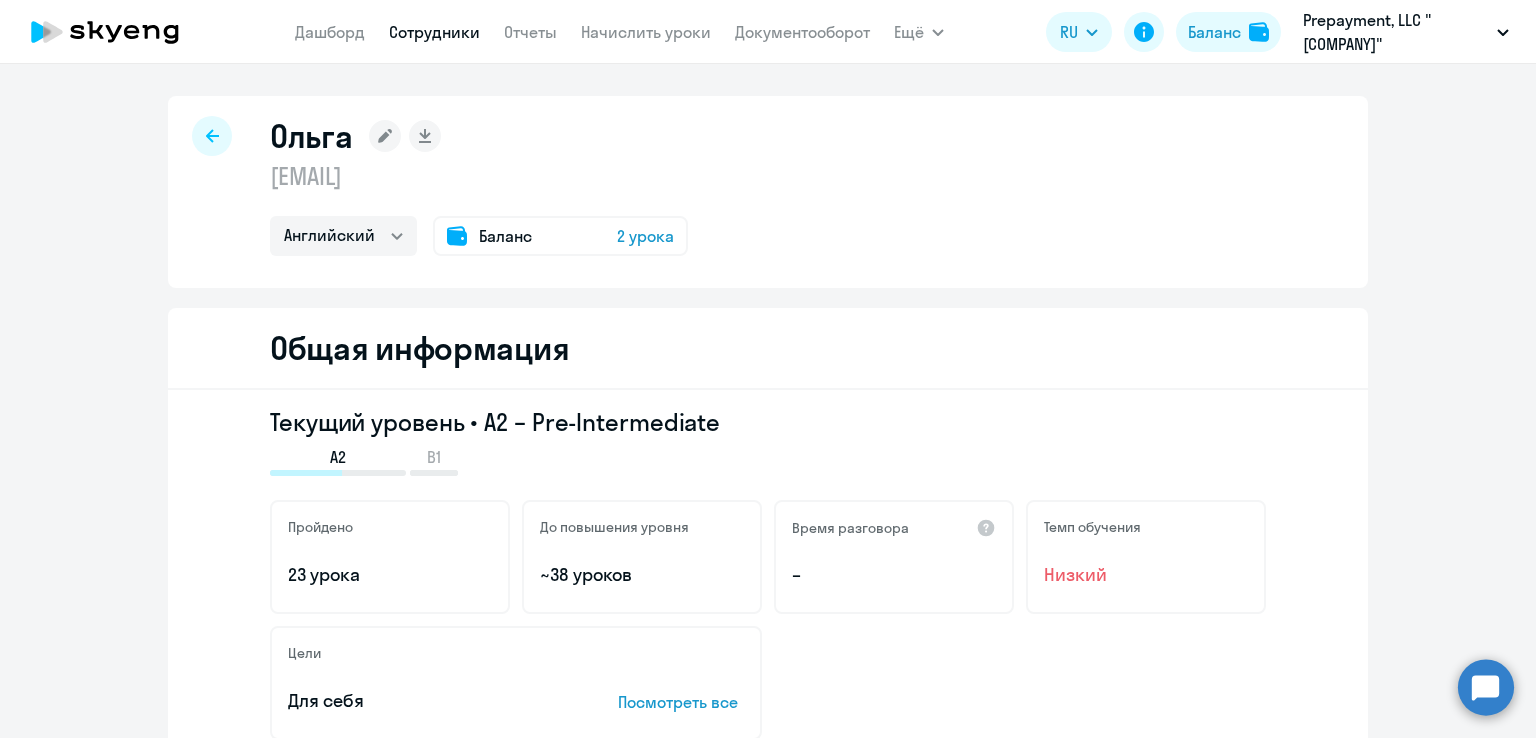 click at bounding box center [212, 136] 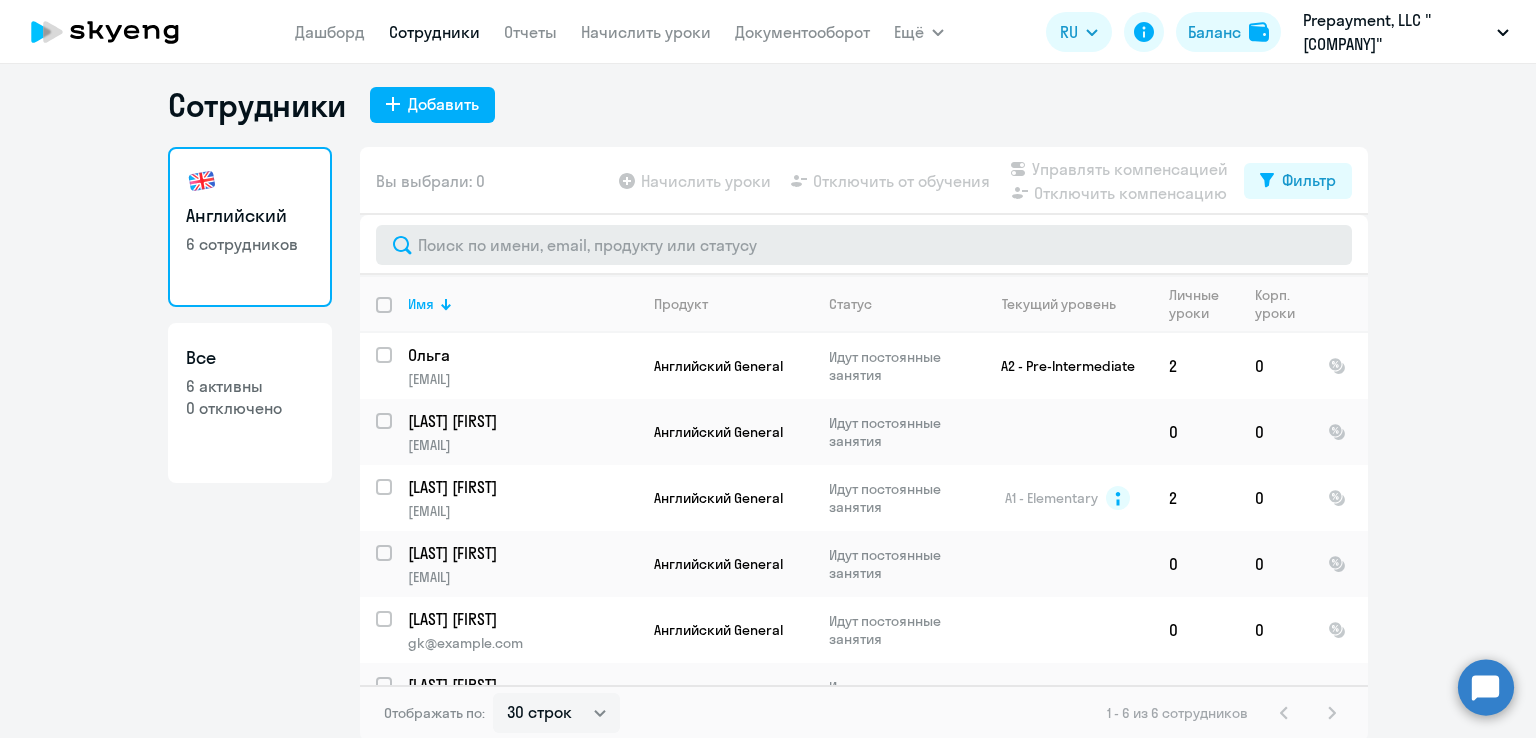 scroll, scrollTop: 12, scrollLeft: 0, axis: vertical 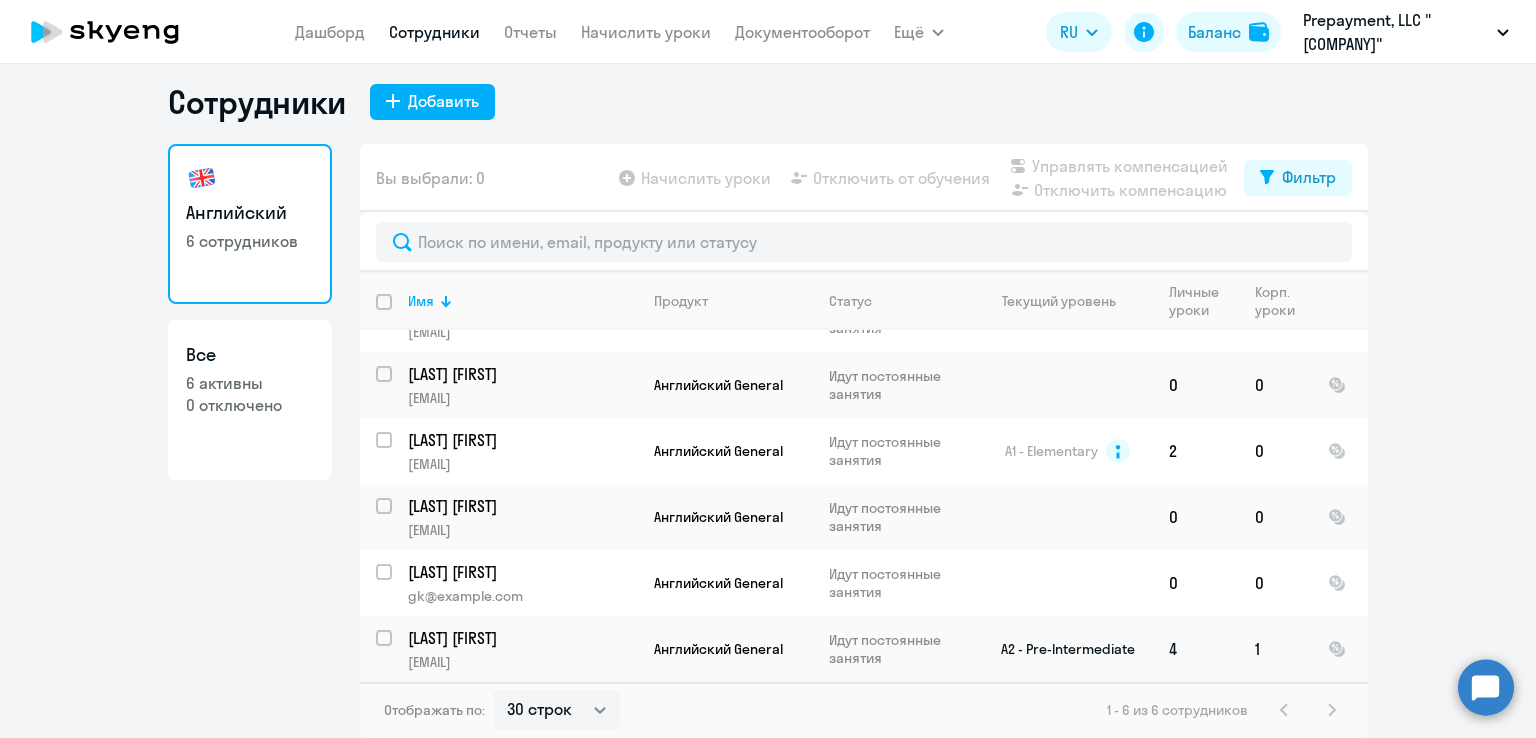 click on "[LAST] [FIRST]" at bounding box center [521, 638] 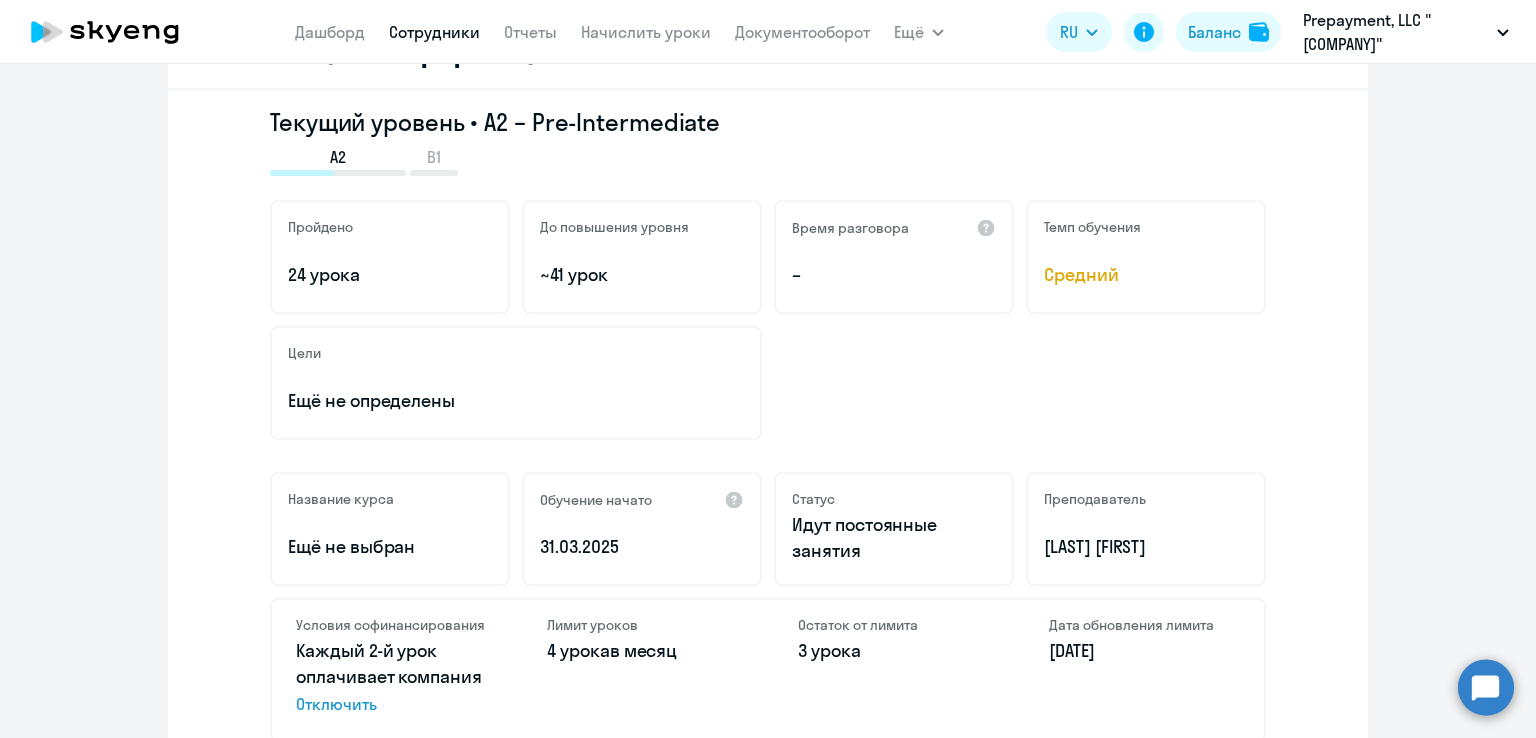 scroll, scrollTop: 0, scrollLeft: 0, axis: both 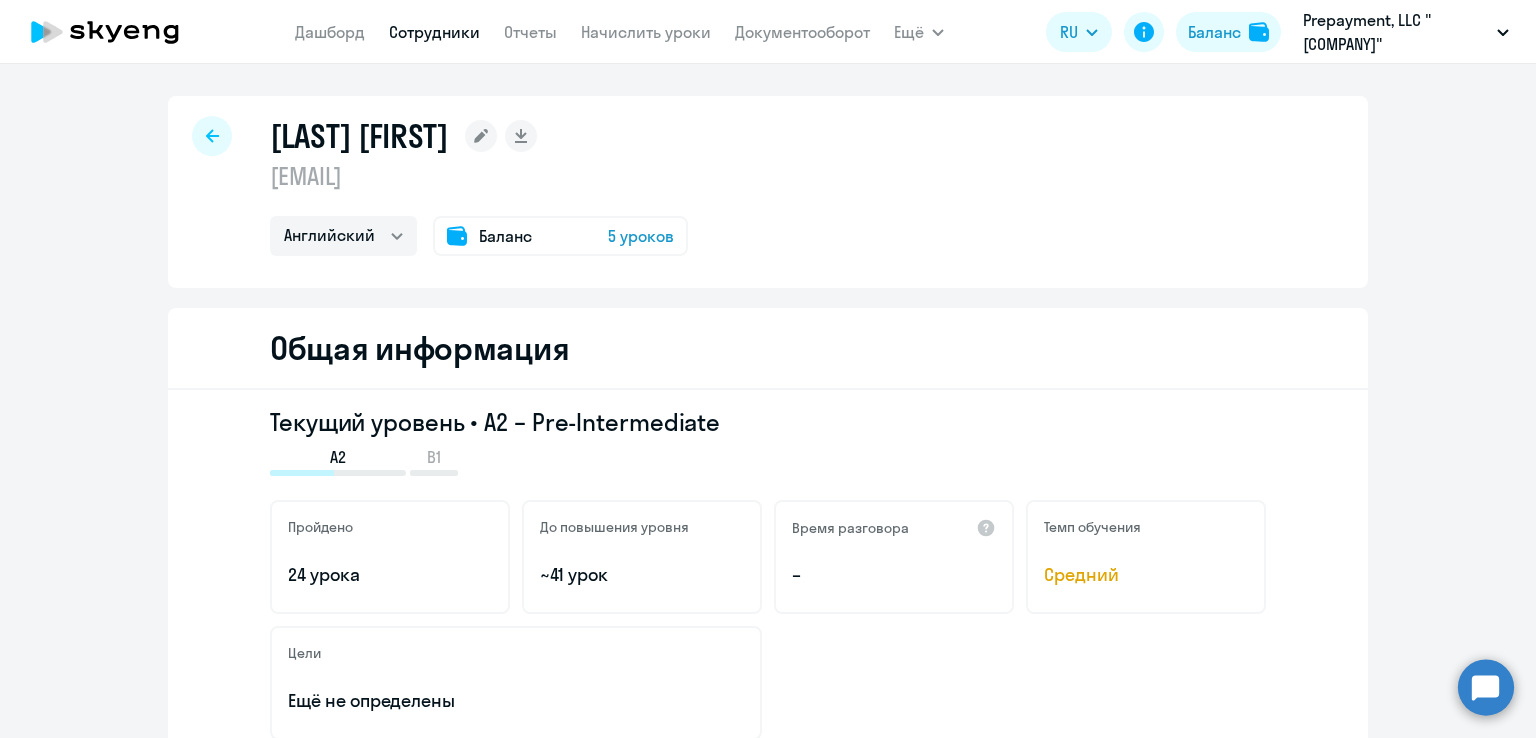 click at bounding box center [212, 136] 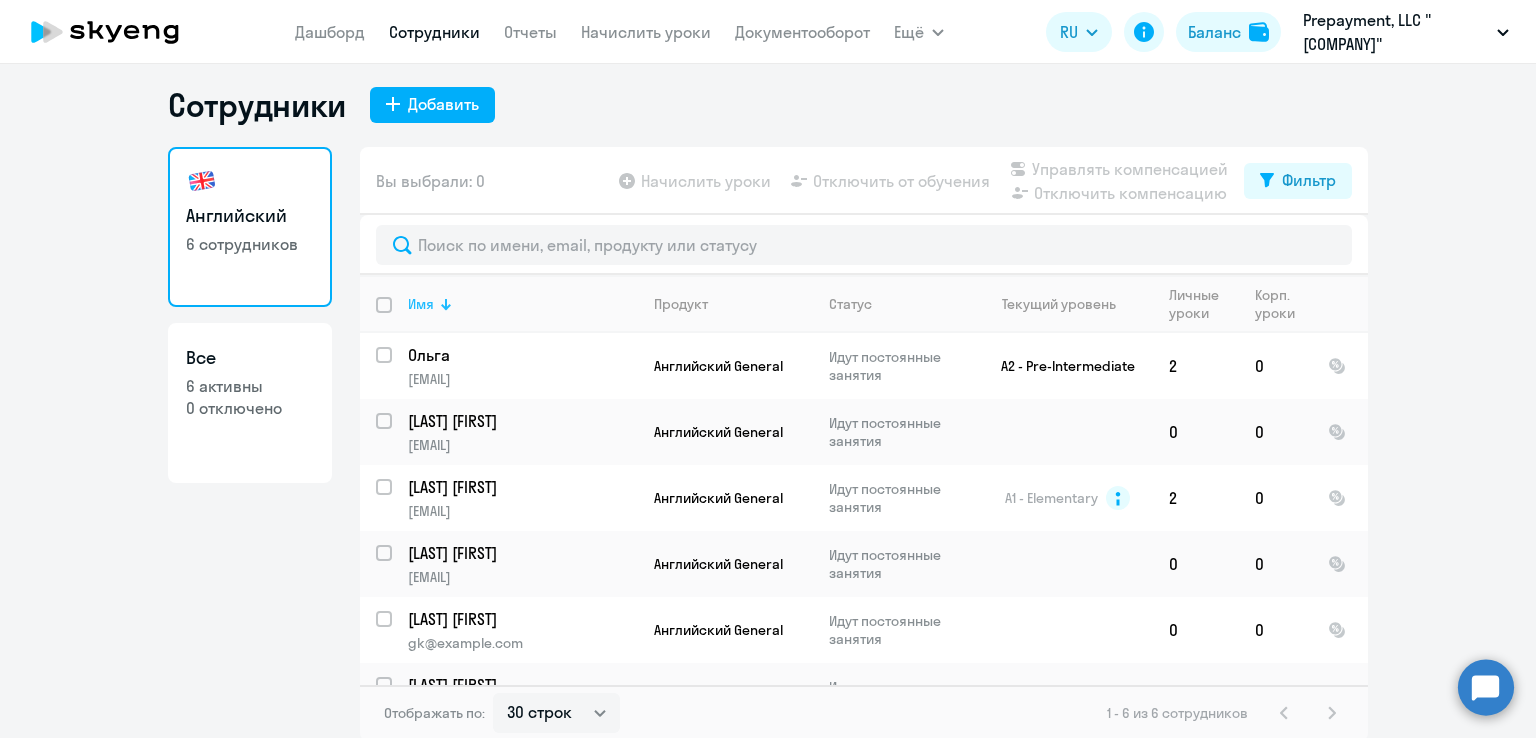 scroll, scrollTop: 12, scrollLeft: 0, axis: vertical 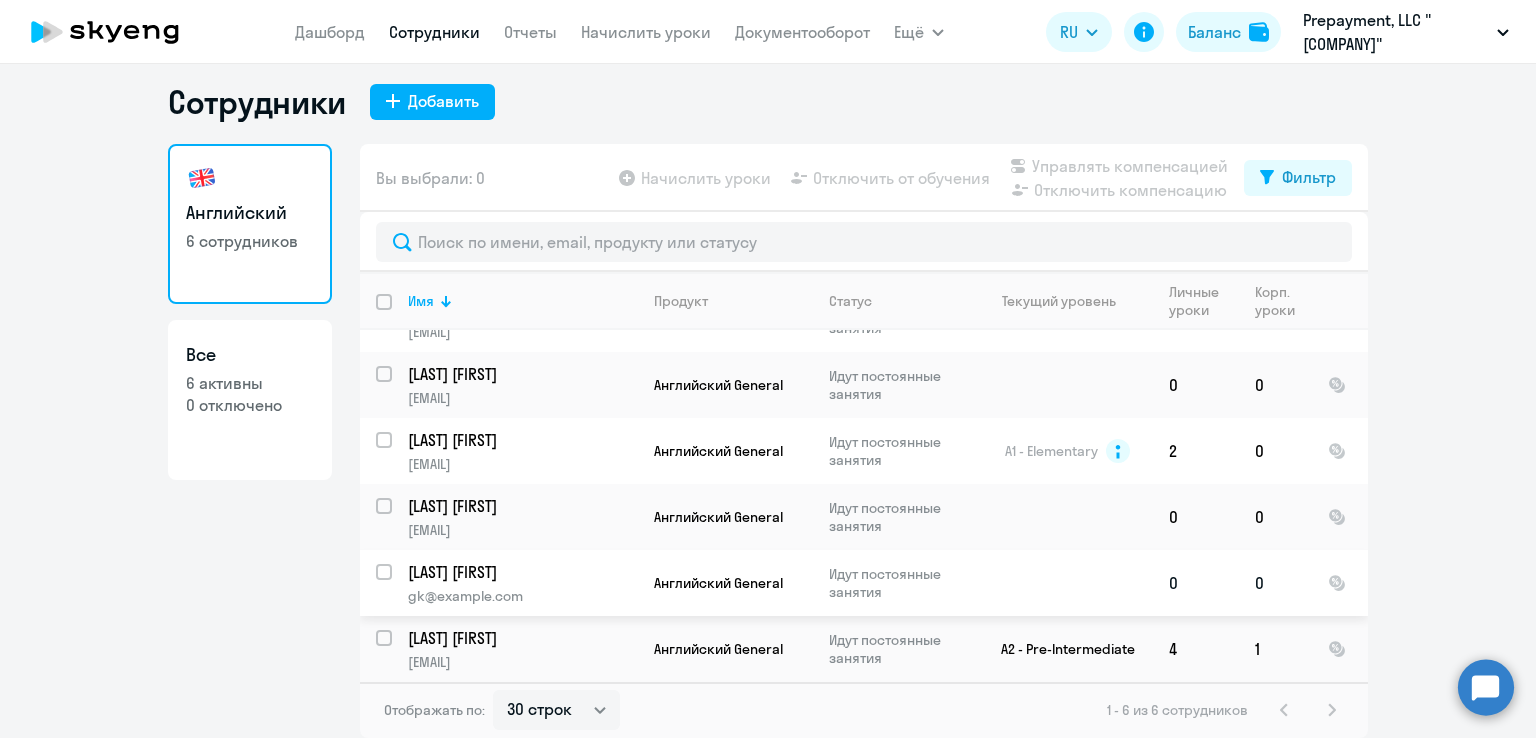 click on "gk@example.com" at bounding box center (522, 596) 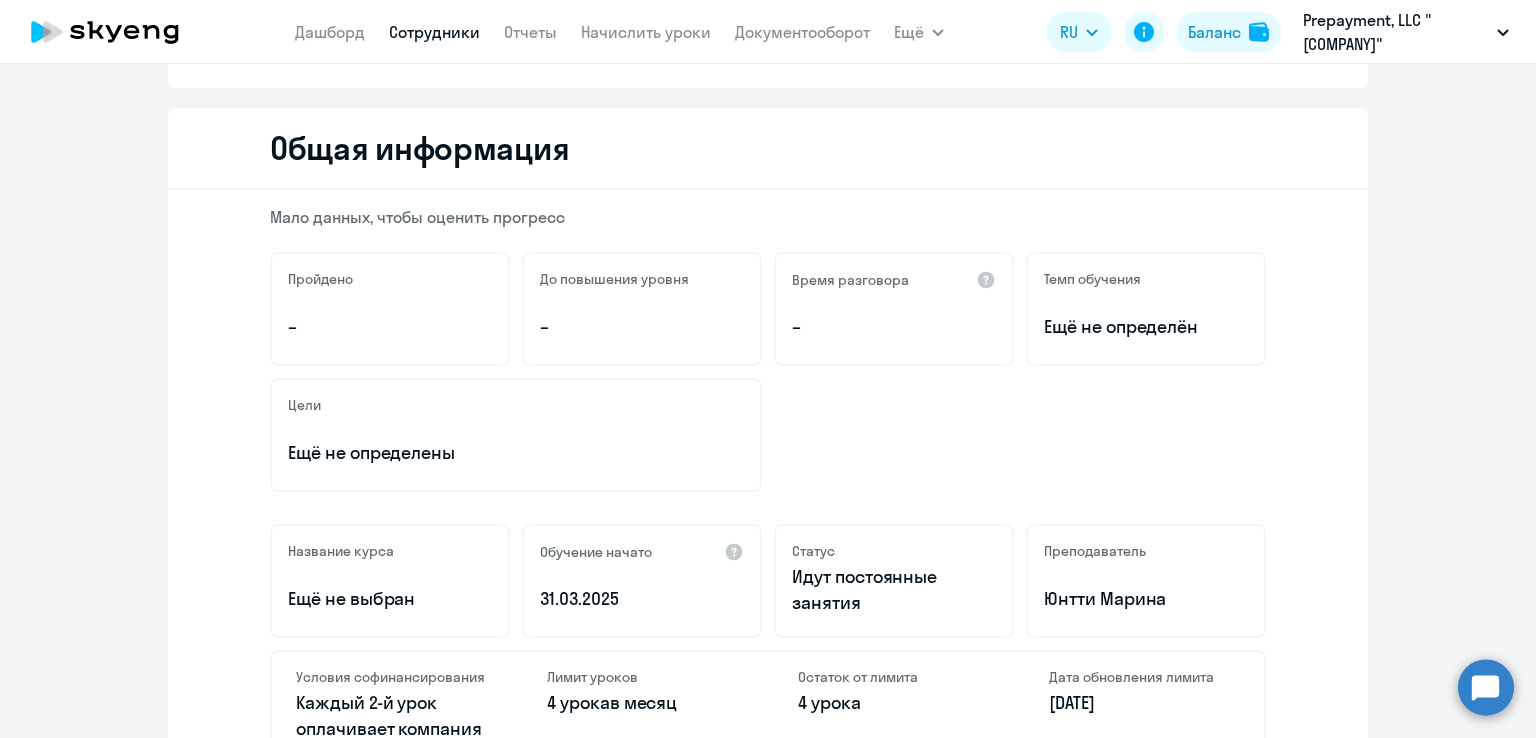 scroll, scrollTop: 0, scrollLeft: 0, axis: both 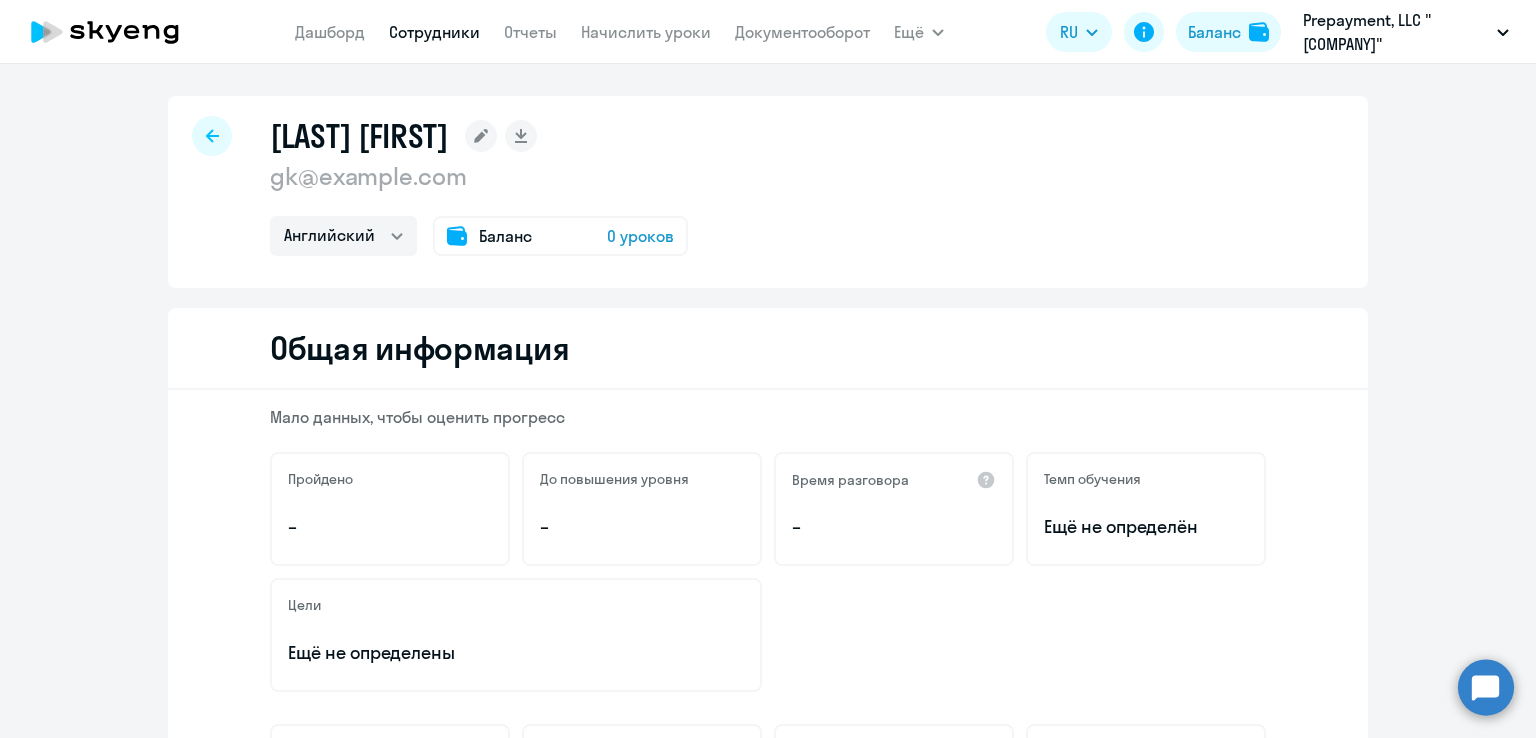click at bounding box center [212, 136] 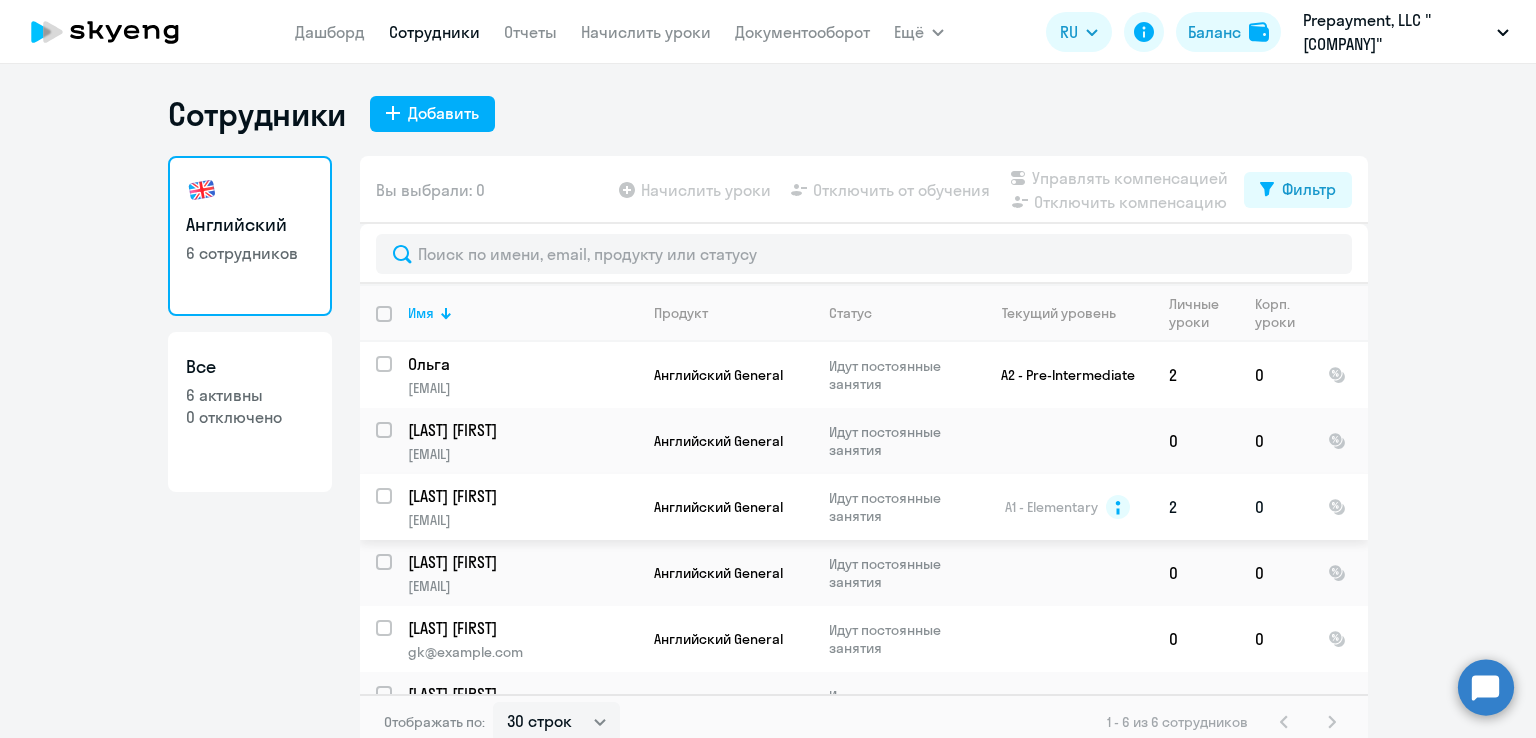 scroll, scrollTop: 47, scrollLeft: 0, axis: vertical 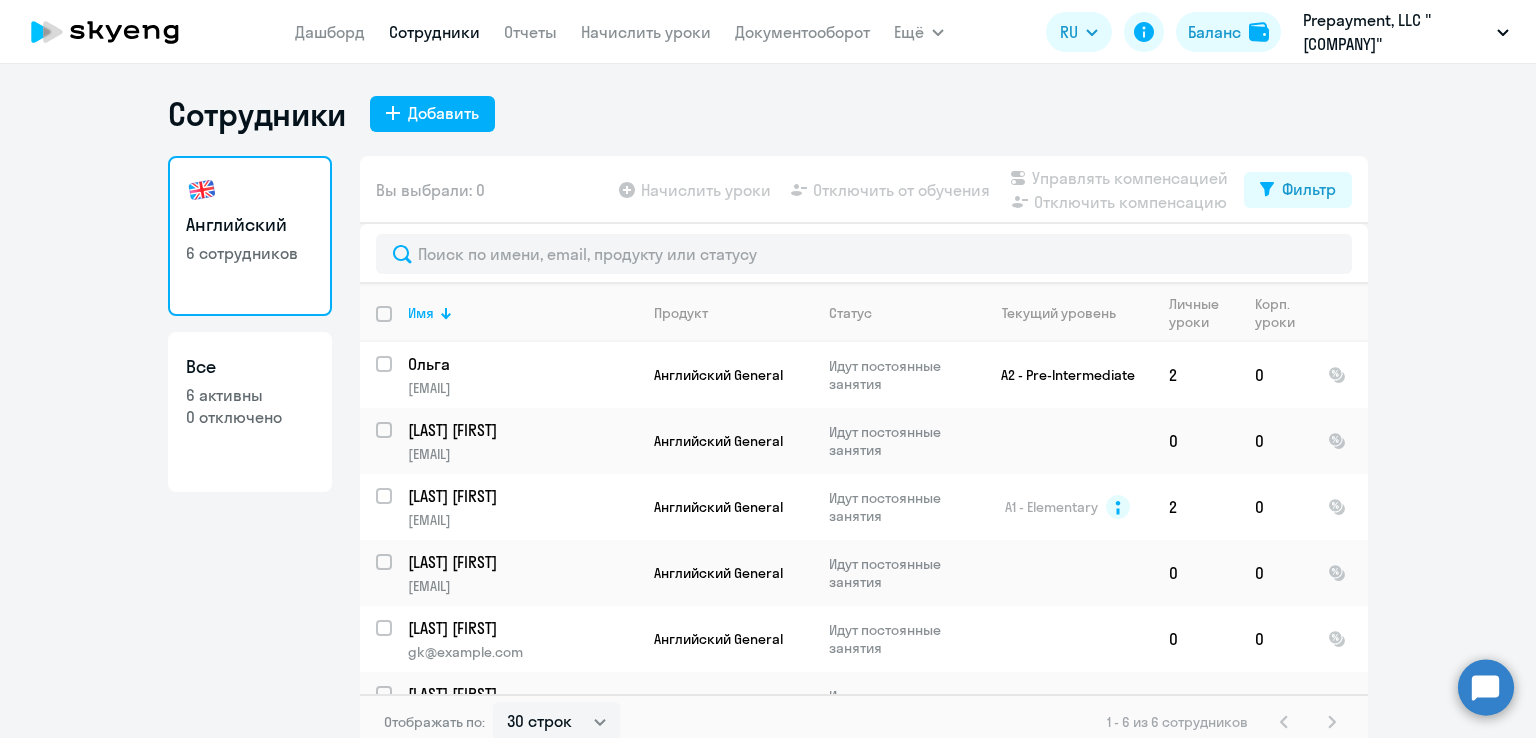 click on "Дашборд
Сотрудники
Отчеты
Начислить уроки
Документооборот" at bounding box center [582, 32] 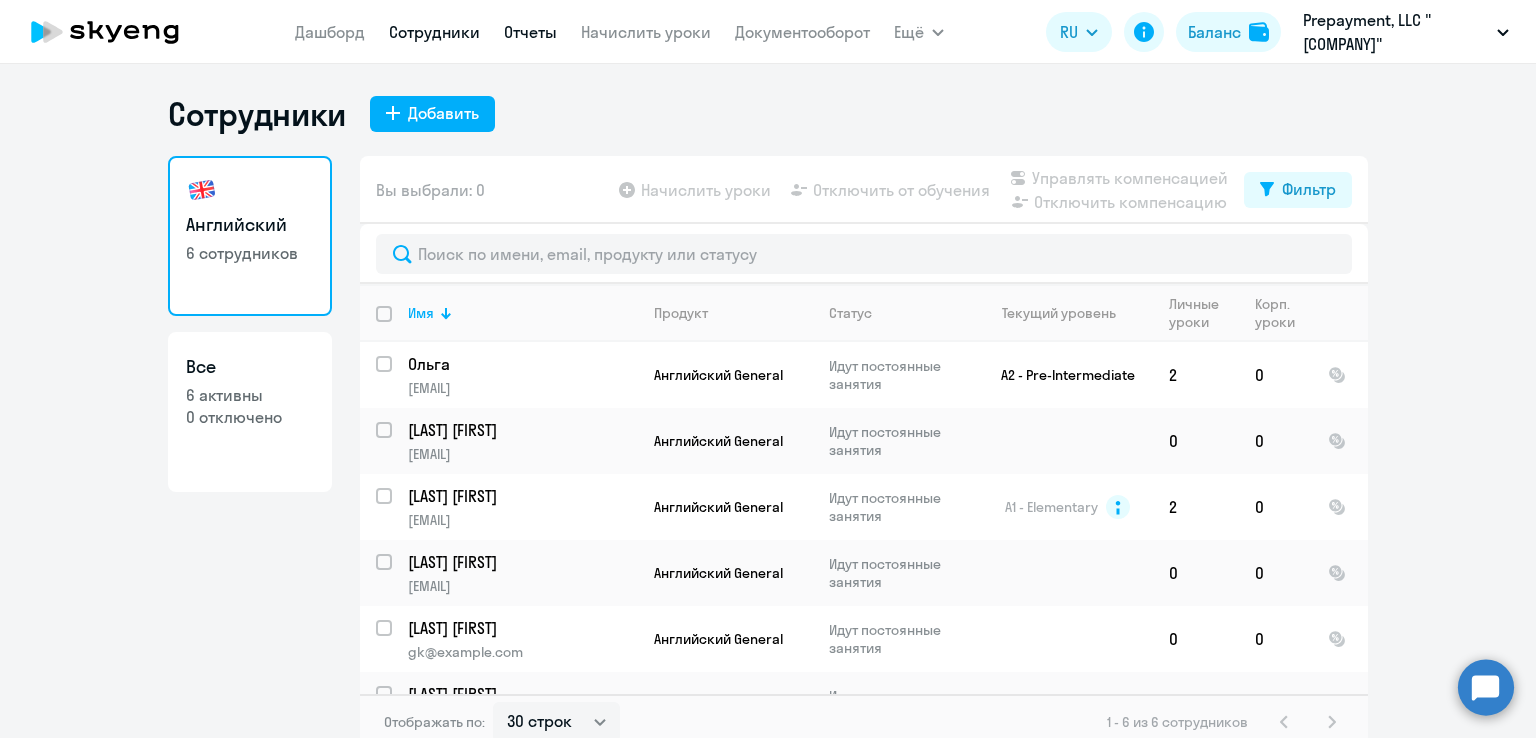 click on "Отчеты" at bounding box center (530, 32) 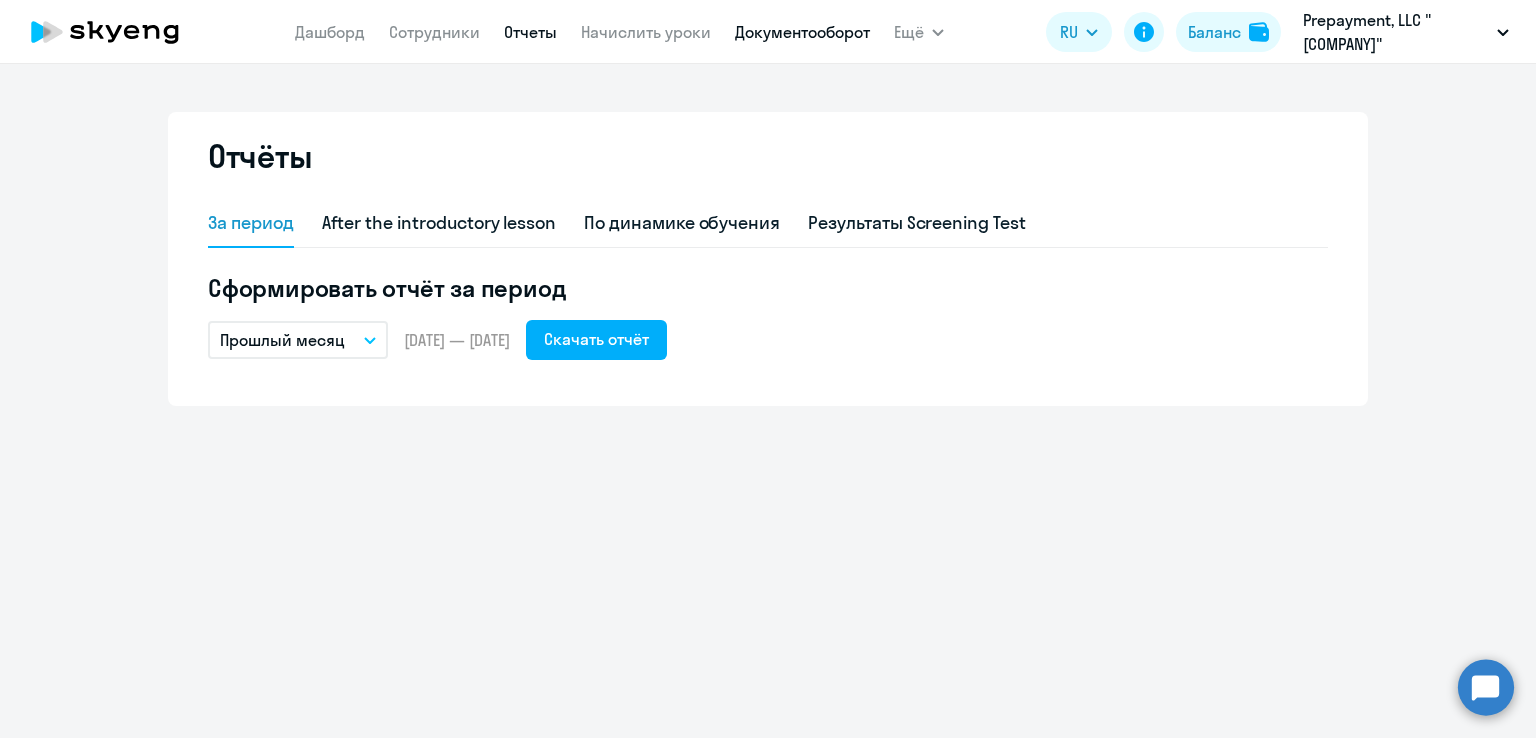 click on "Документооборот" at bounding box center [802, 32] 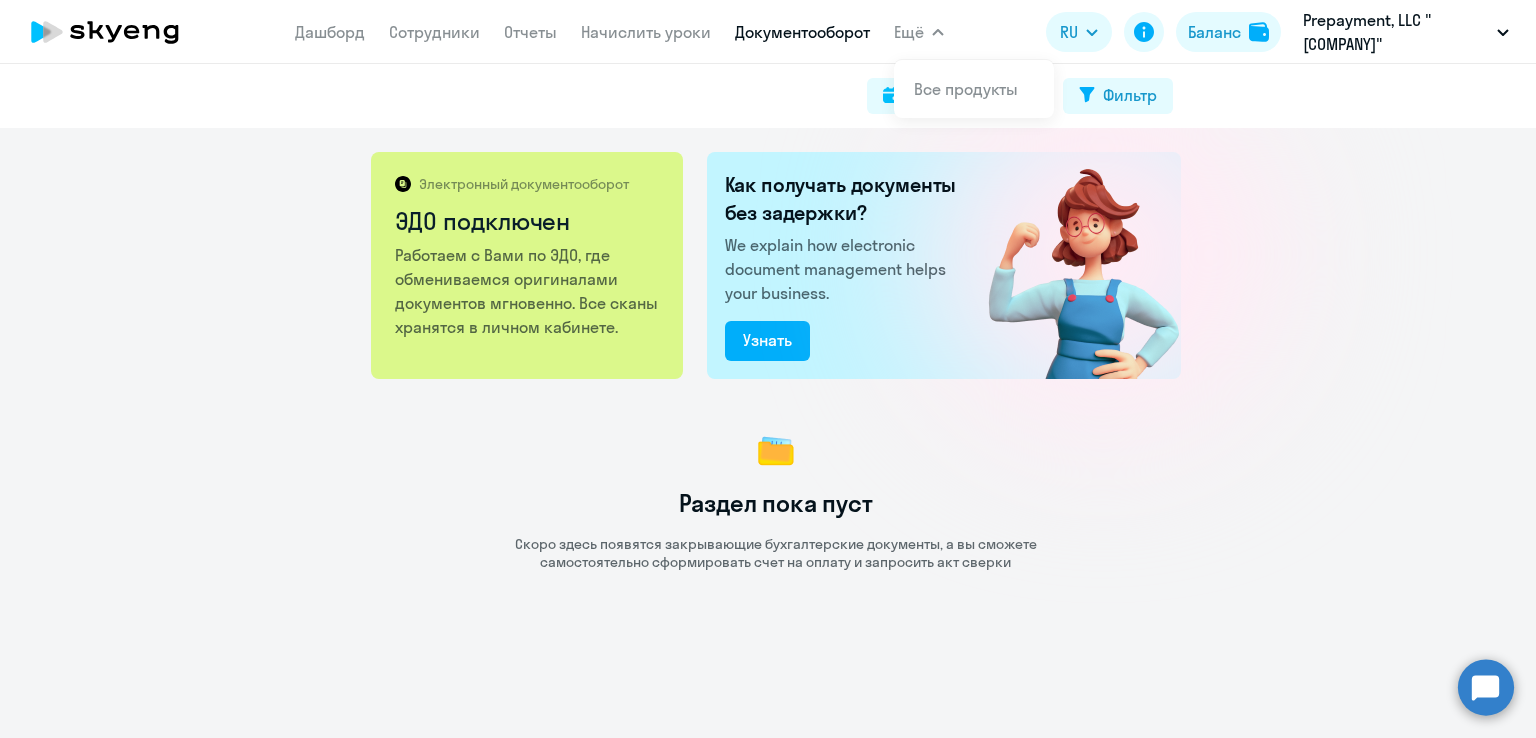 click on "Ещё" at bounding box center [909, 32] 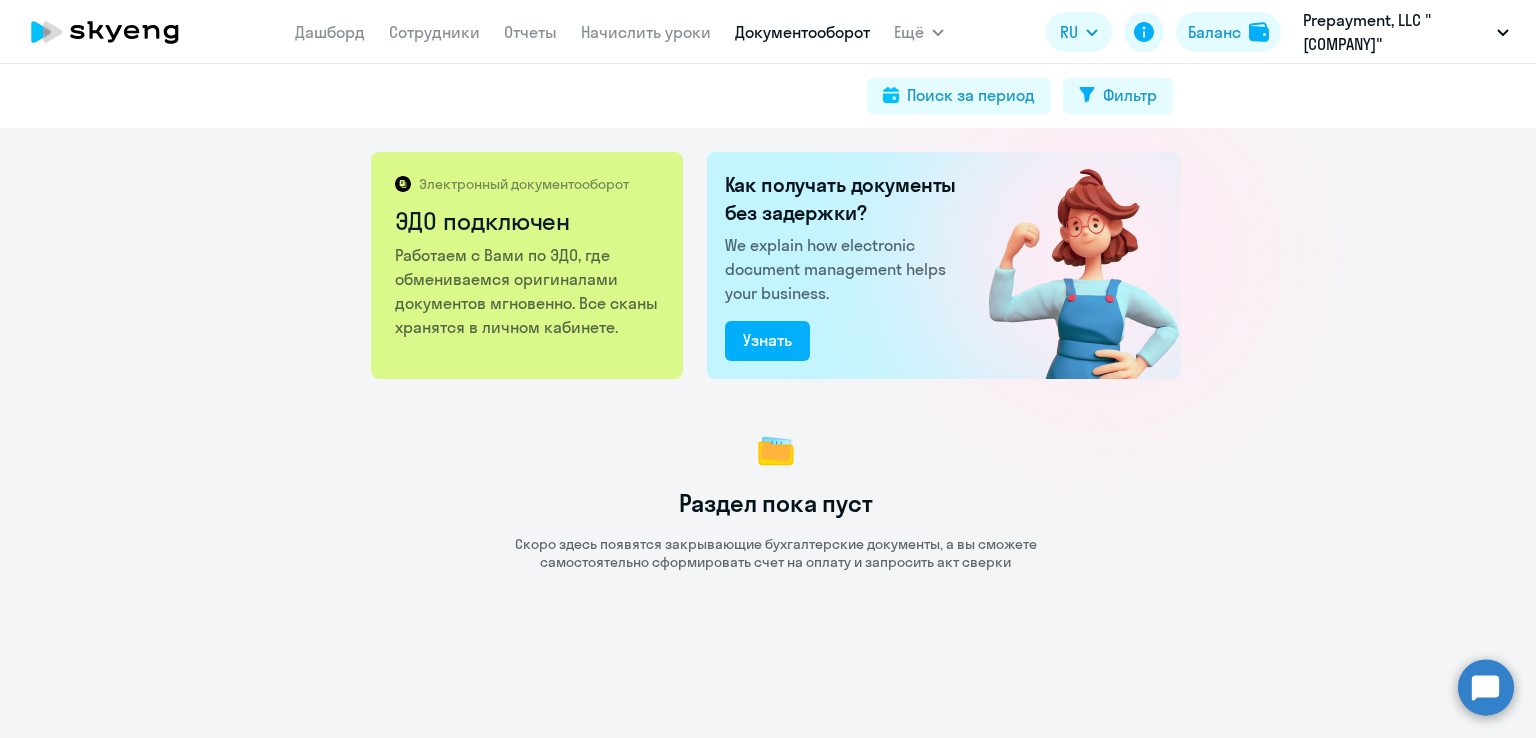 click on "Ещё" at bounding box center [909, 32] 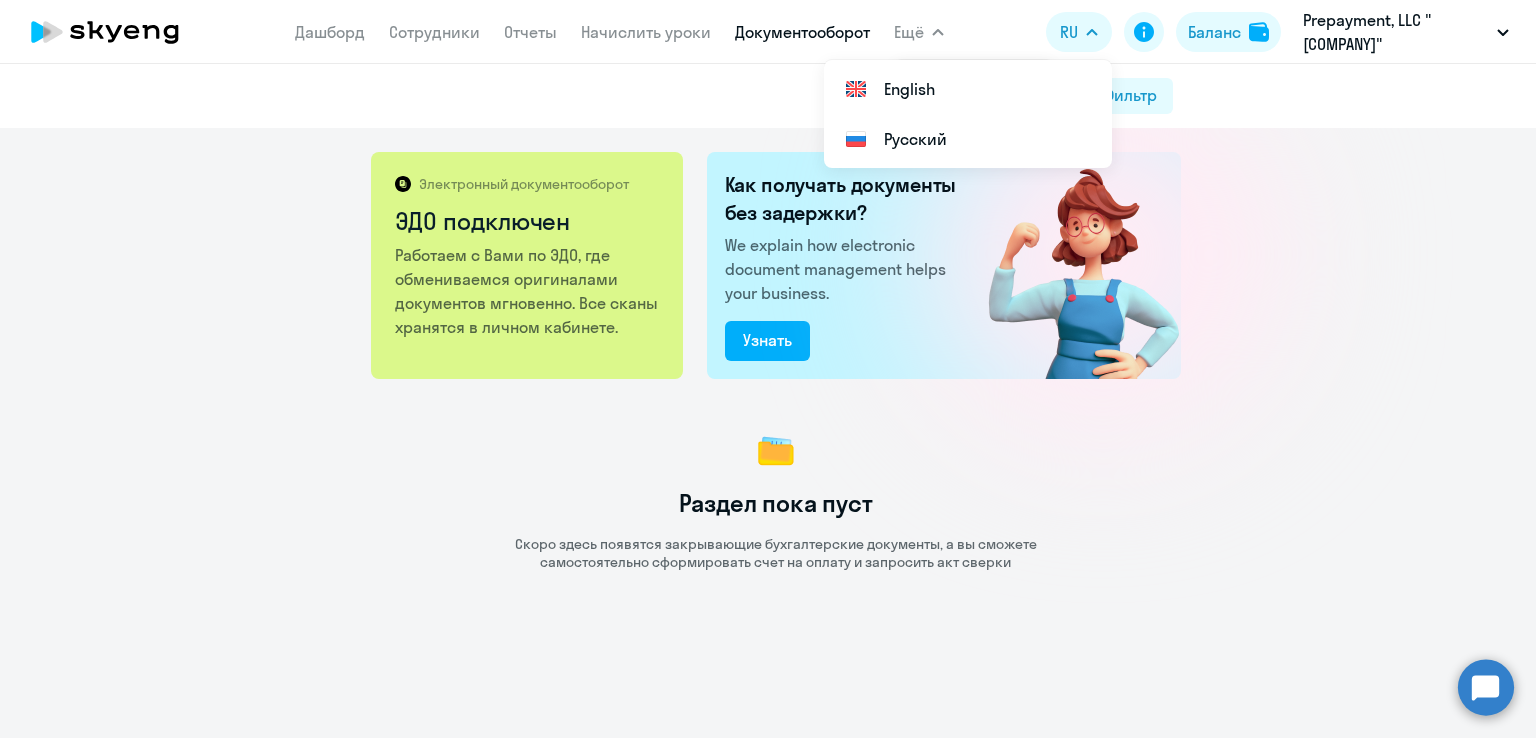 click at bounding box center [105, 32] 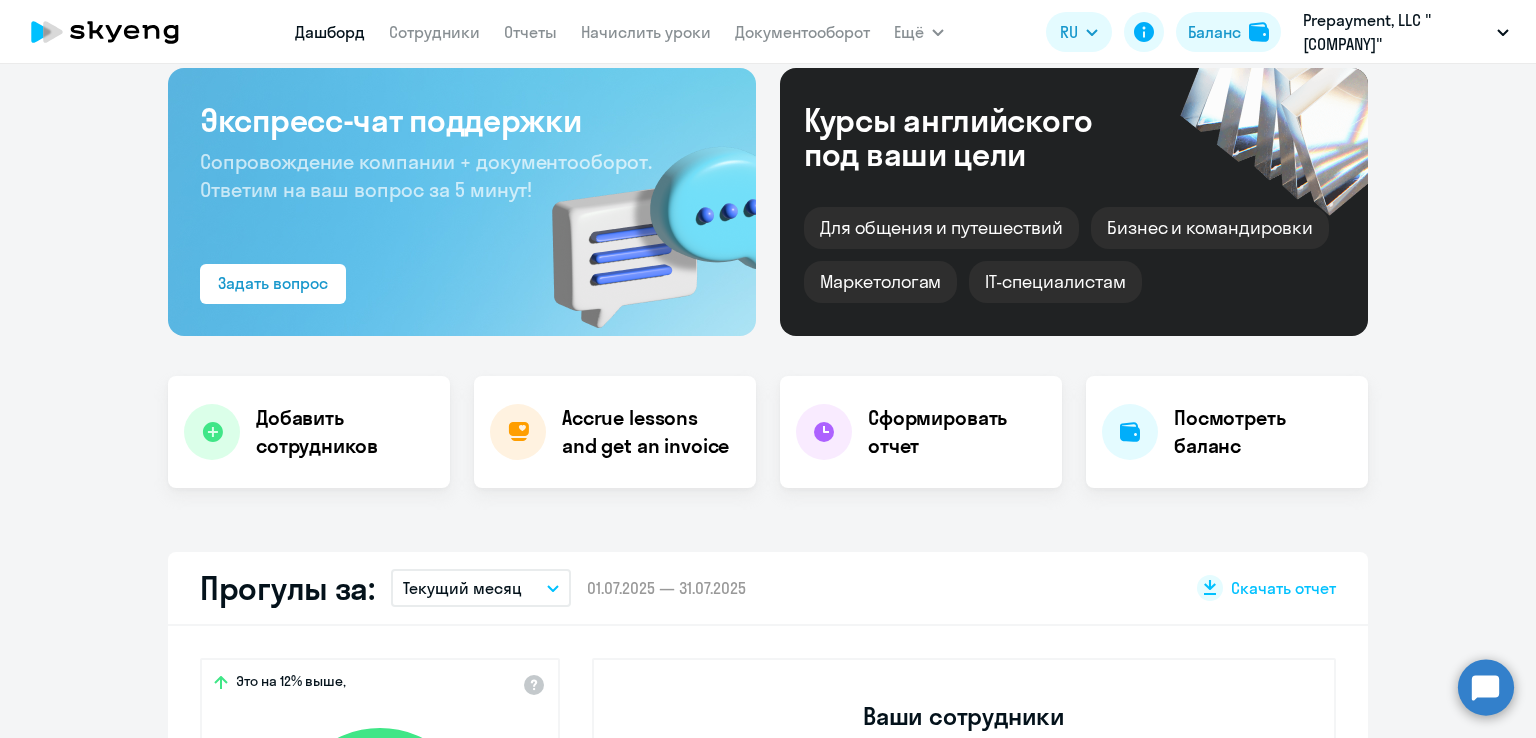 scroll, scrollTop: 0, scrollLeft: 0, axis: both 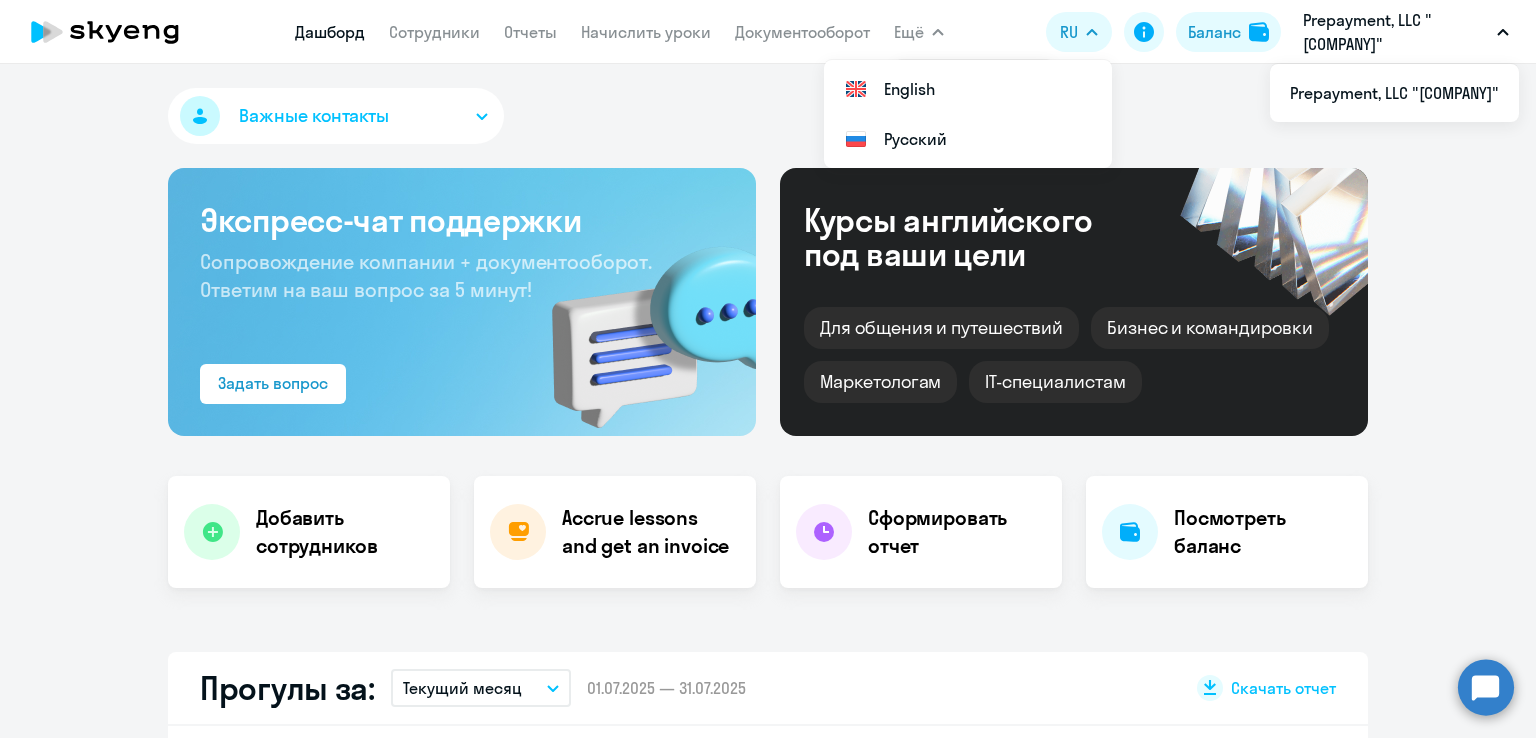 click on "Prepayment, LLC "[COMPANY]"" at bounding box center [1396, 32] 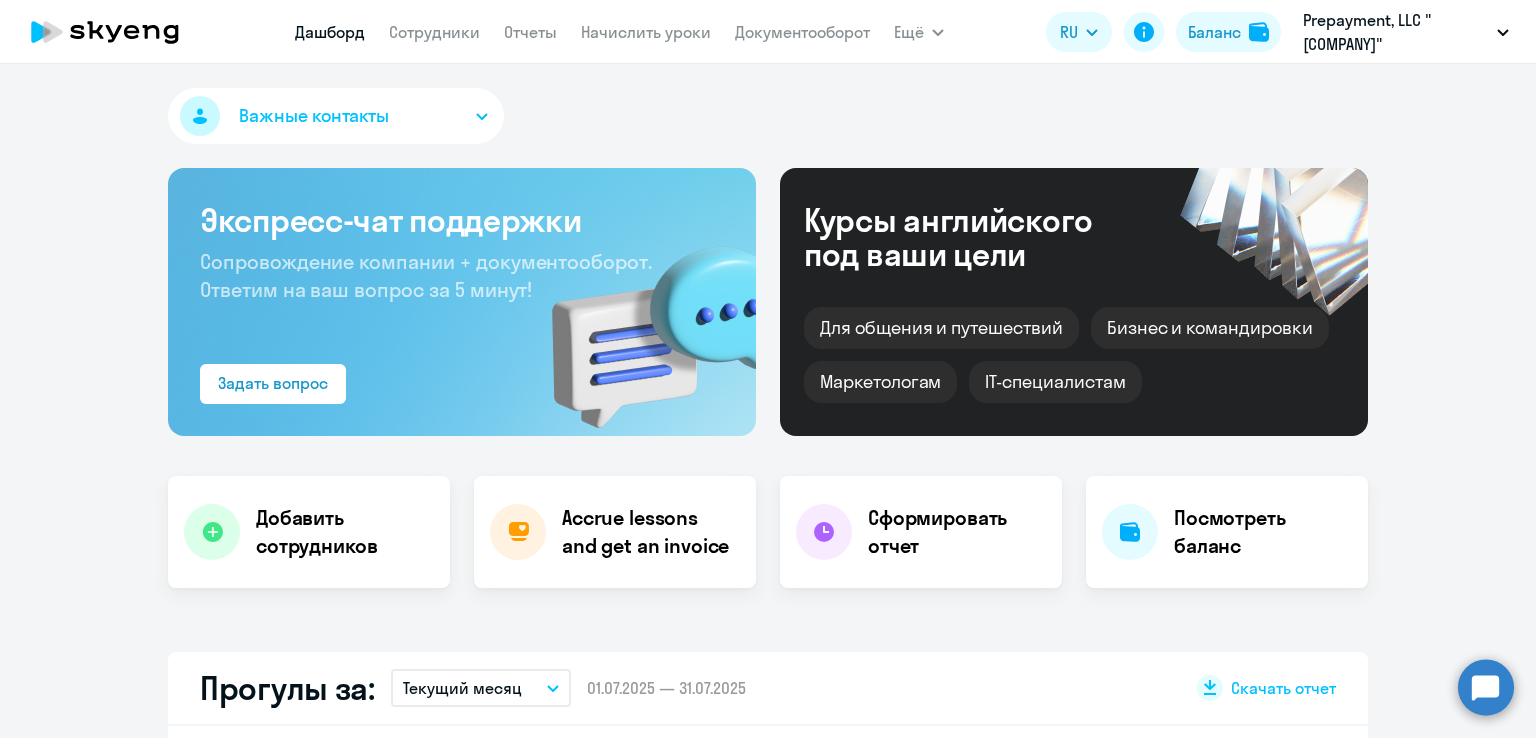 click on "Prepayment, LLC "[COMPANY]"" at bounding box center (1396, 32) 